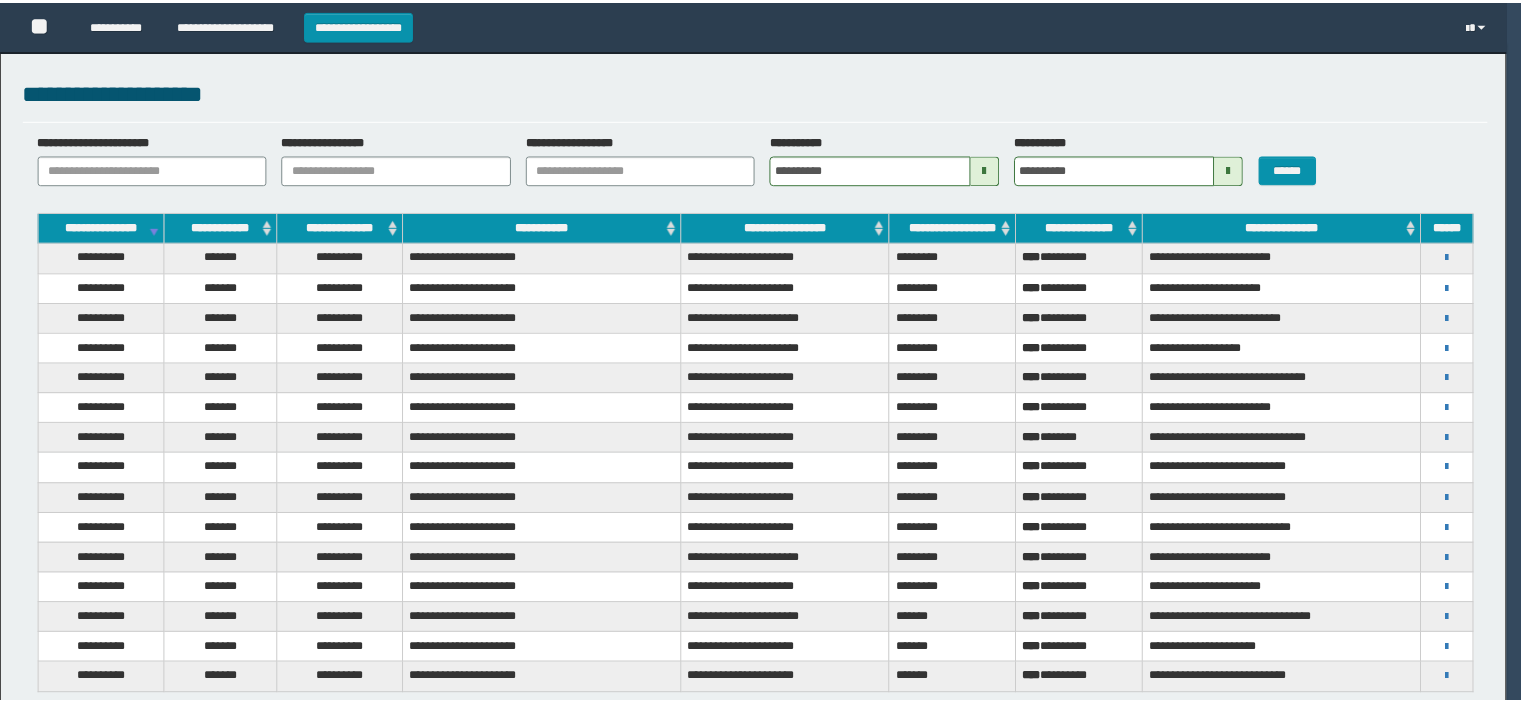 scroll, scrollTop: 0, scrollLeft: 0, axis: both 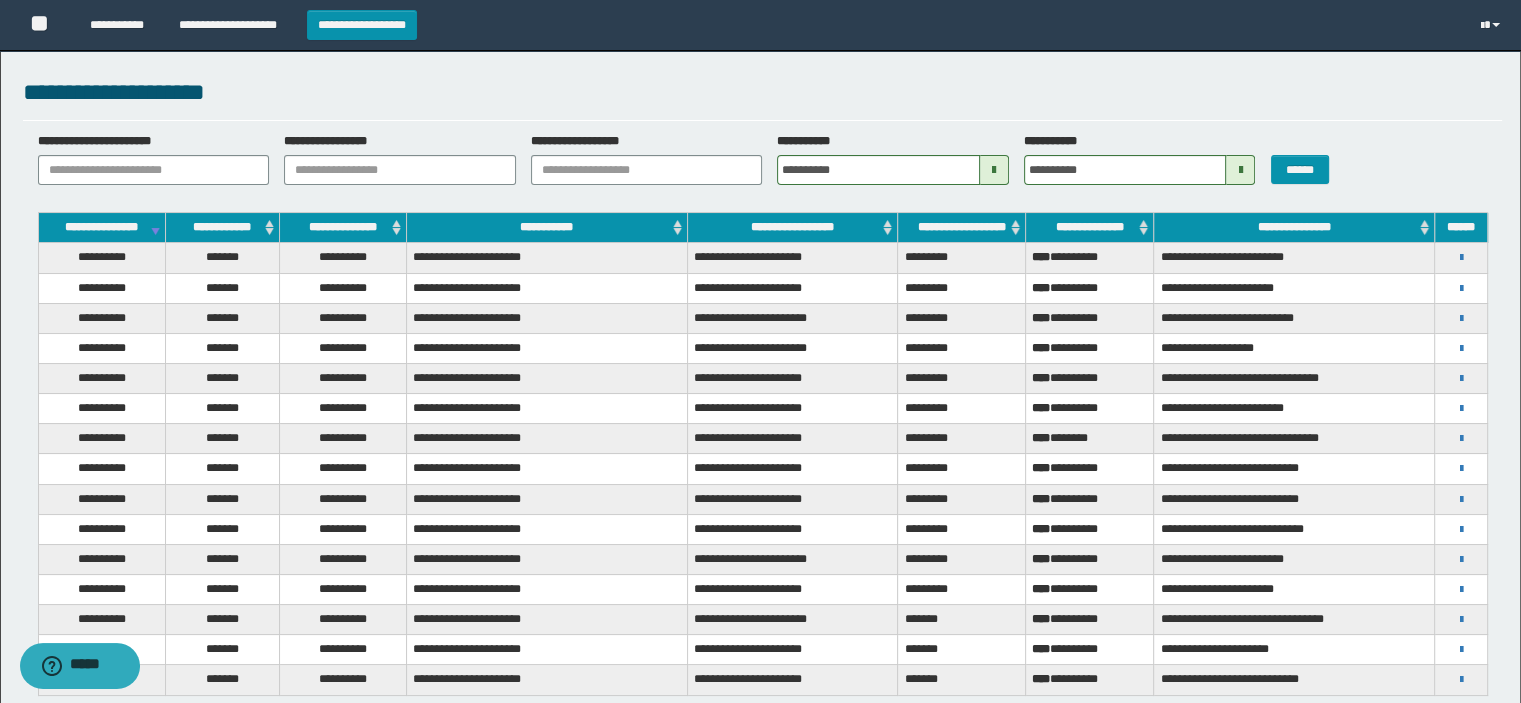 click at bounding box center [994, 170] 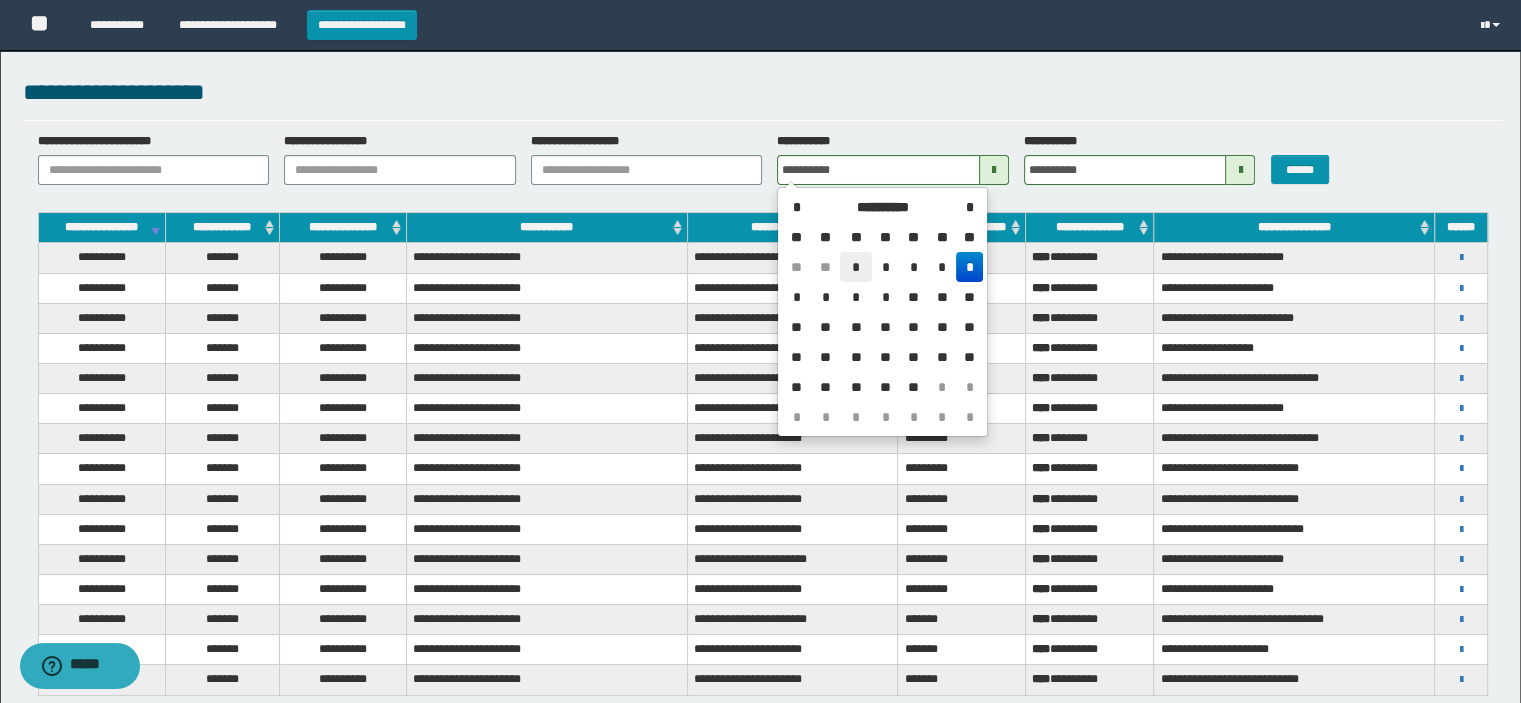 click on "*" at bounding box center (856, 267) 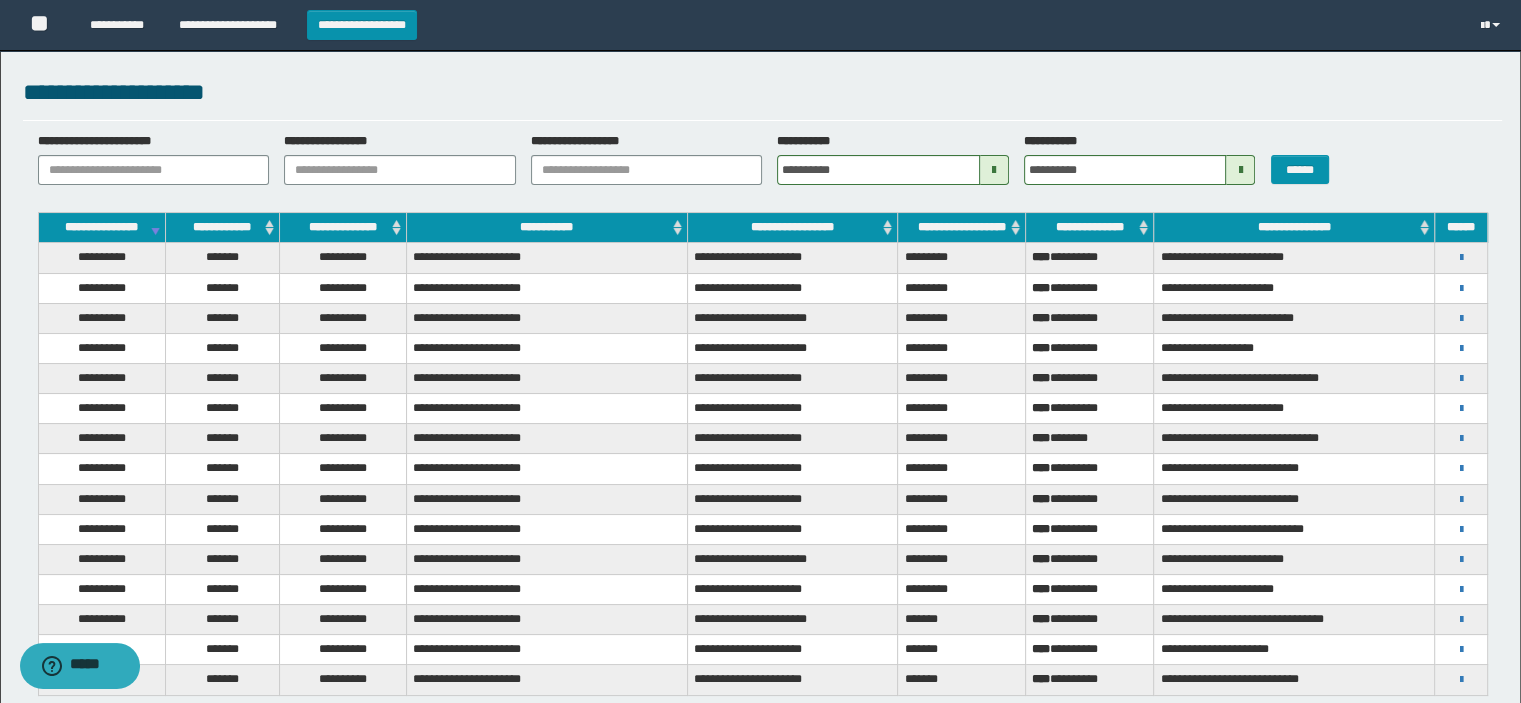 click at bounding box center (1240, 170) 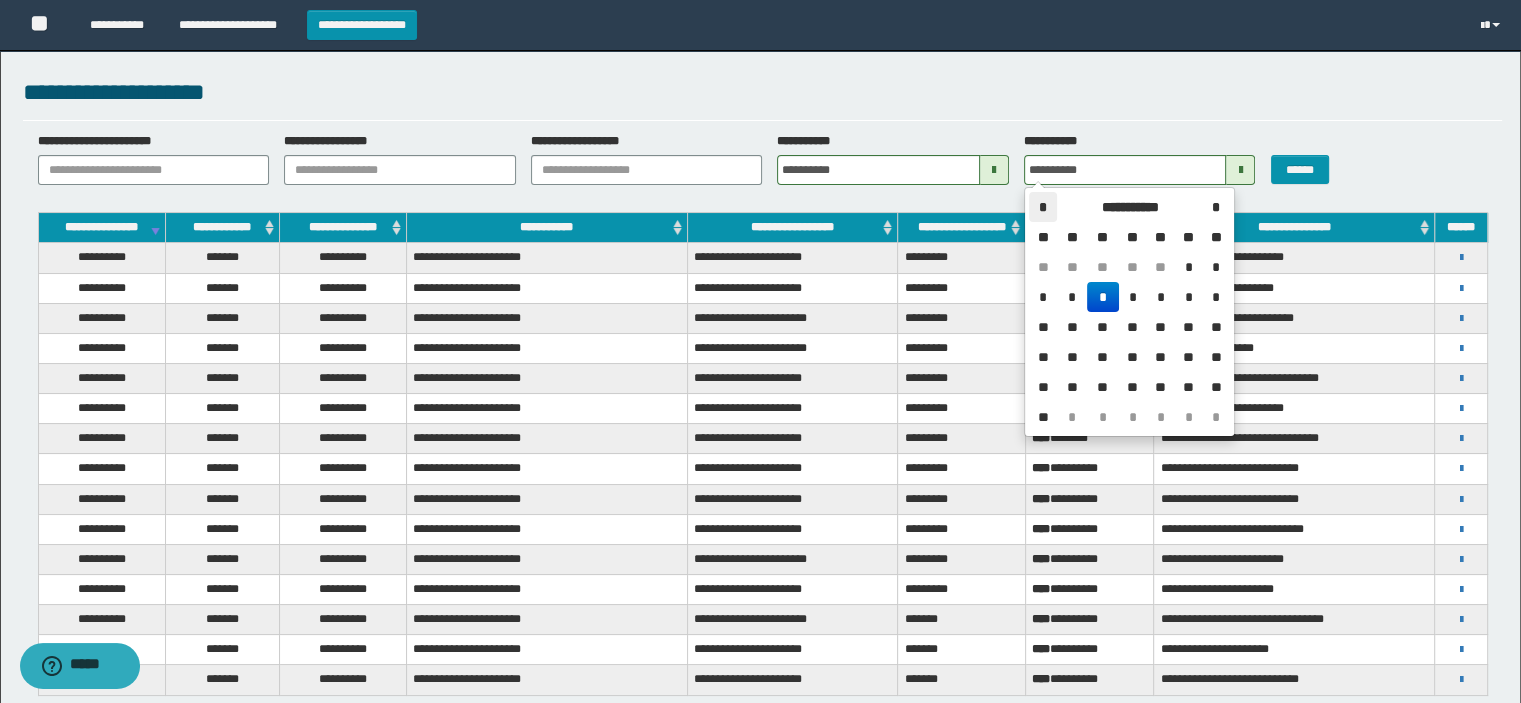 click on "*" at bounding box center [1043, 207] 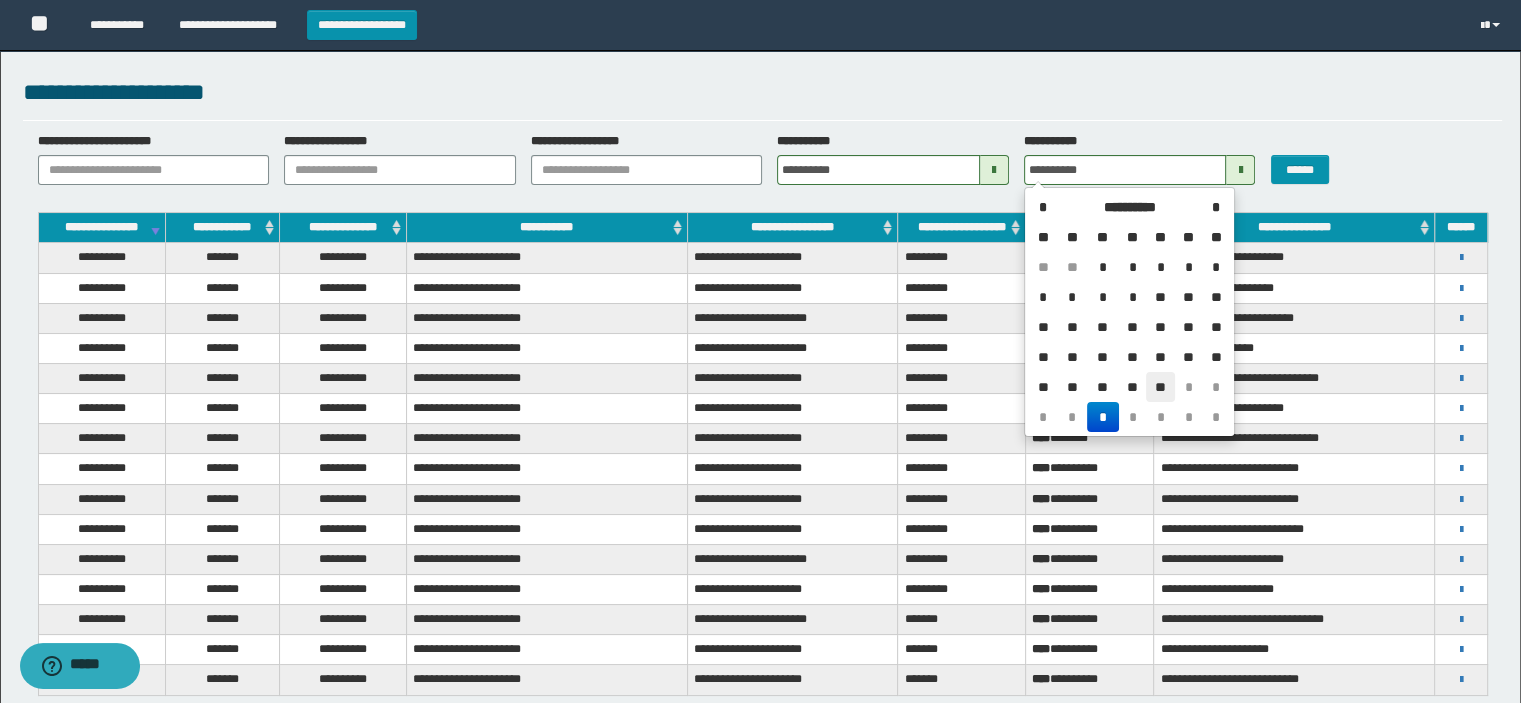 click on "**" at bounding box center [1160, 387] 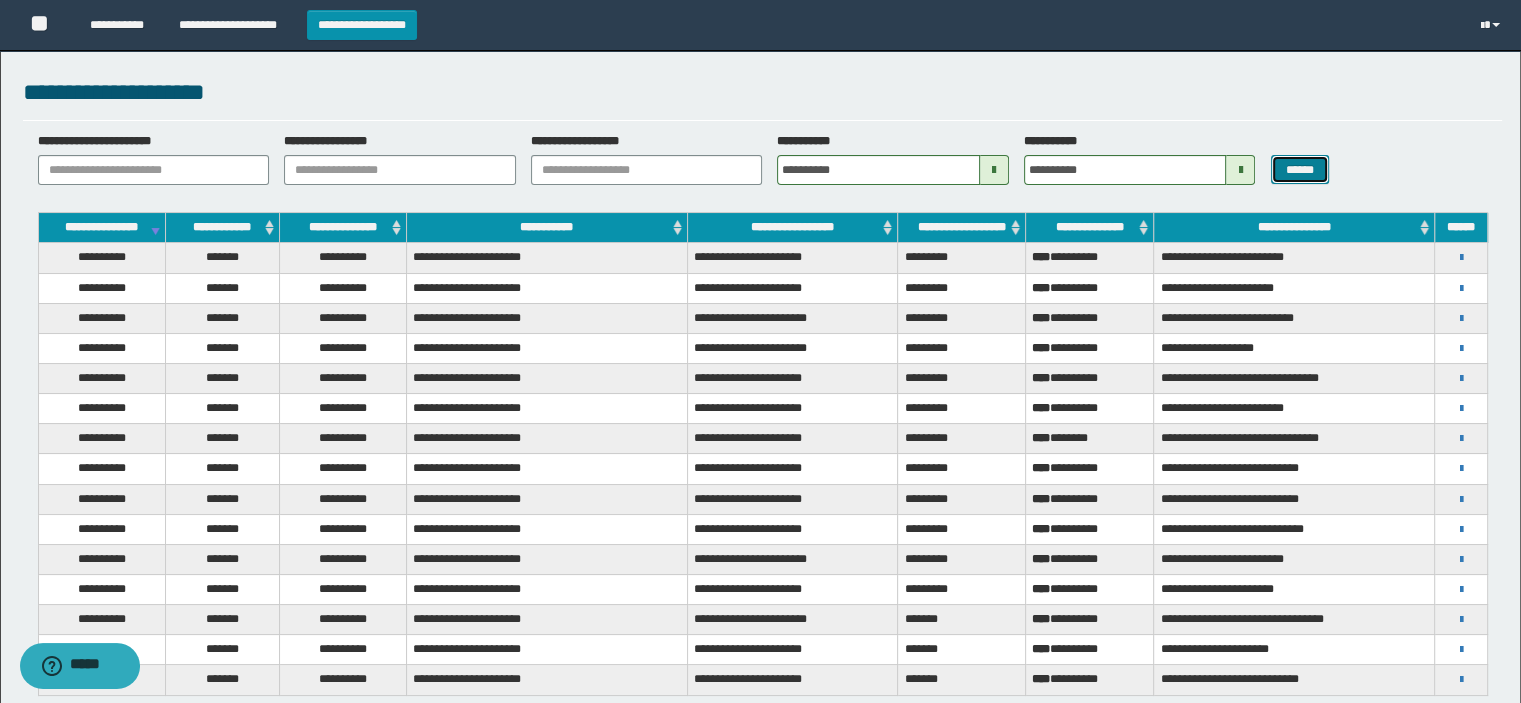click on "******" at bounding box center (1300, 170) 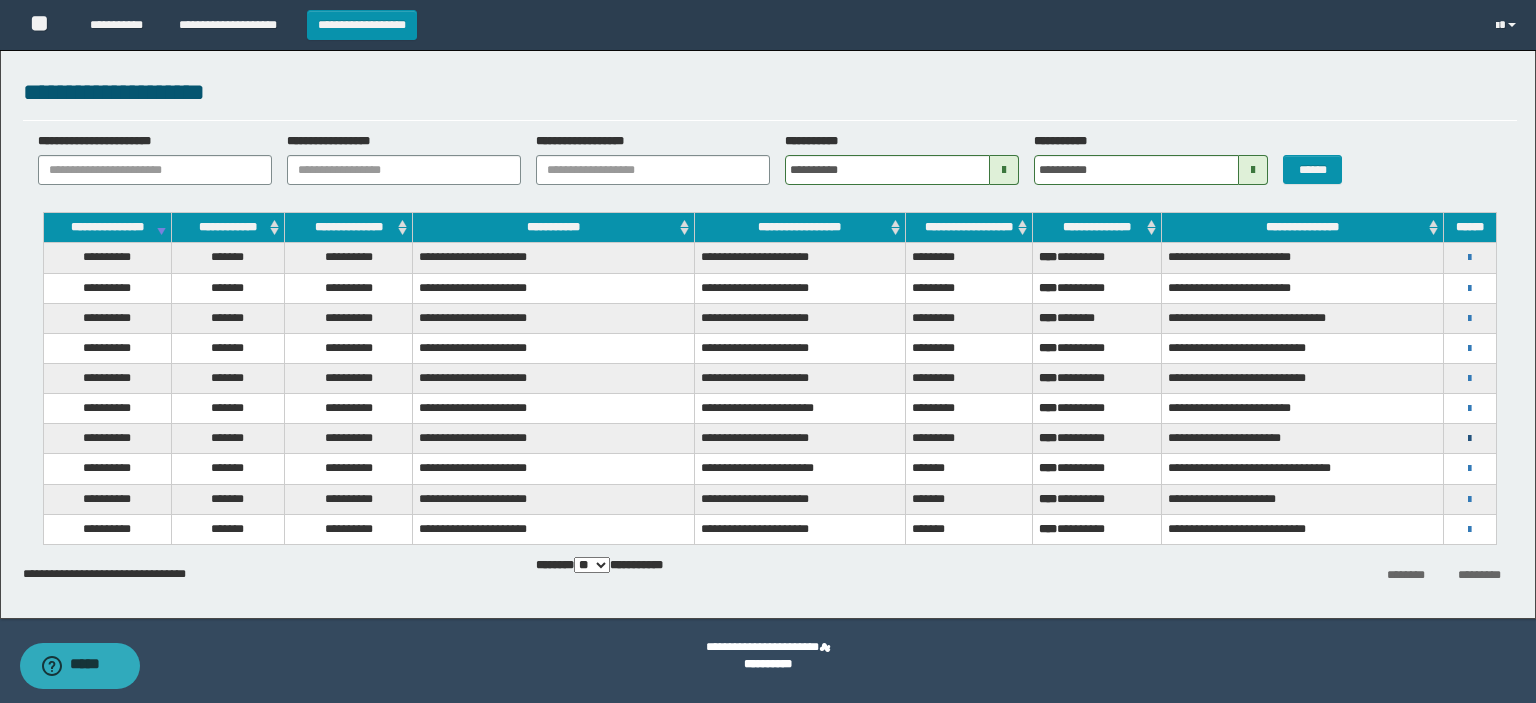 click at bounding box center [1469, 439] 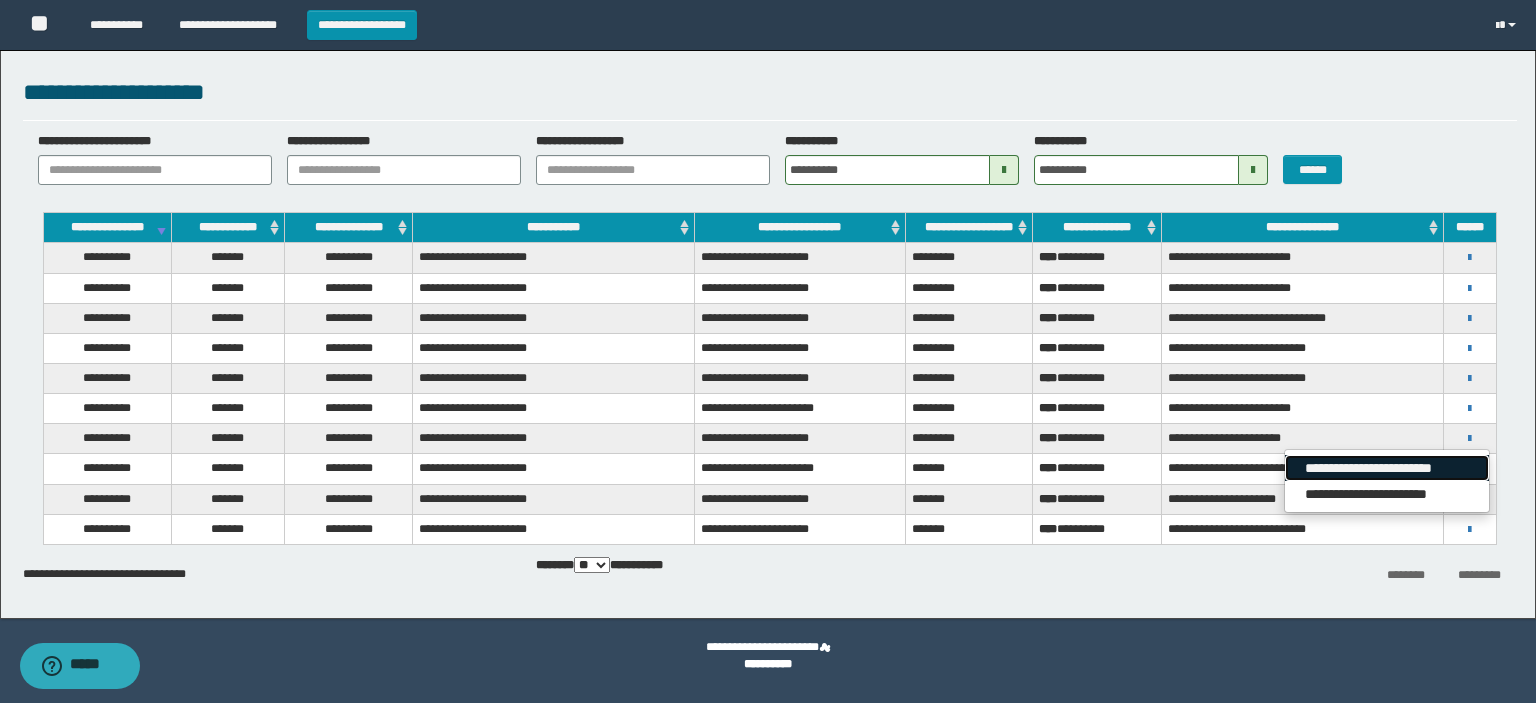 click on "**********" at bounding box center (1386, 468) 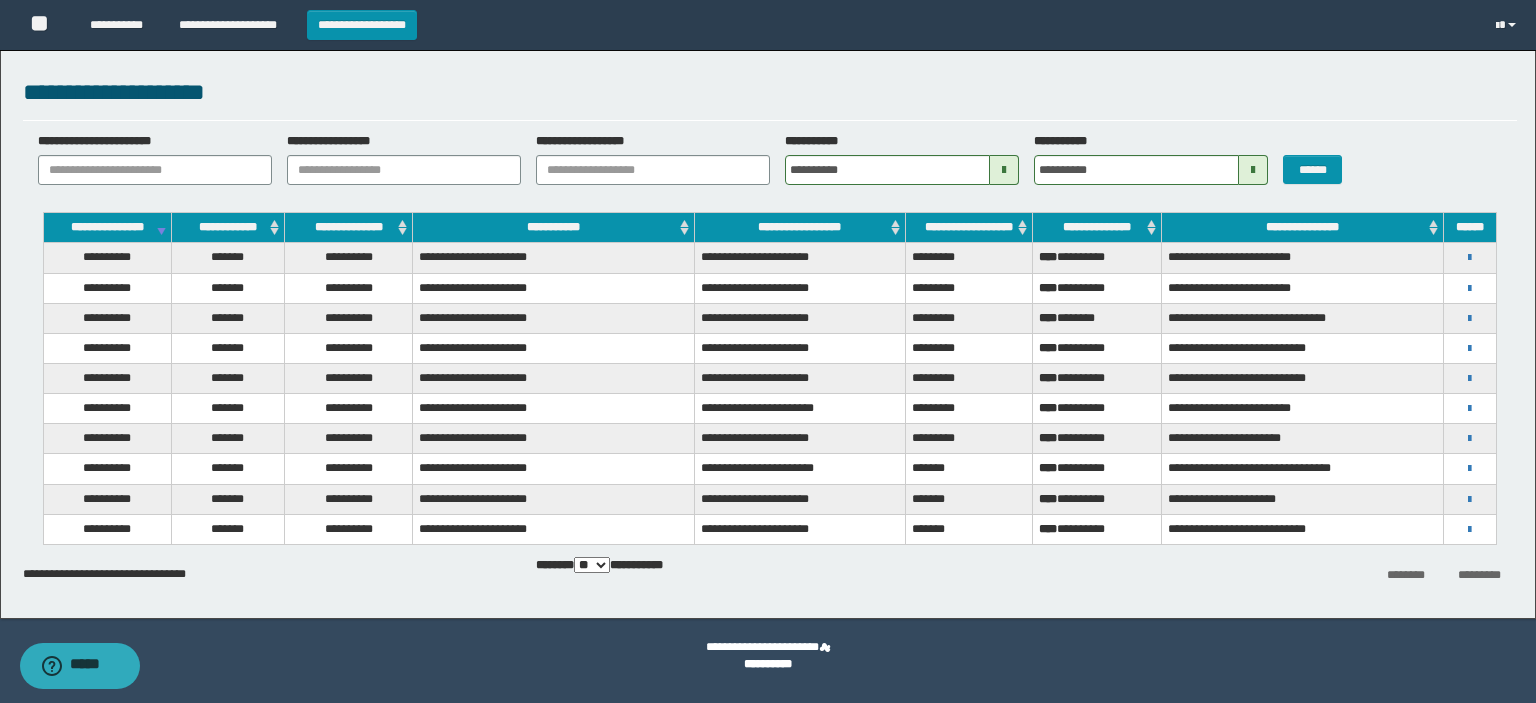 click on "**********" at bounding box center (1470, 408) 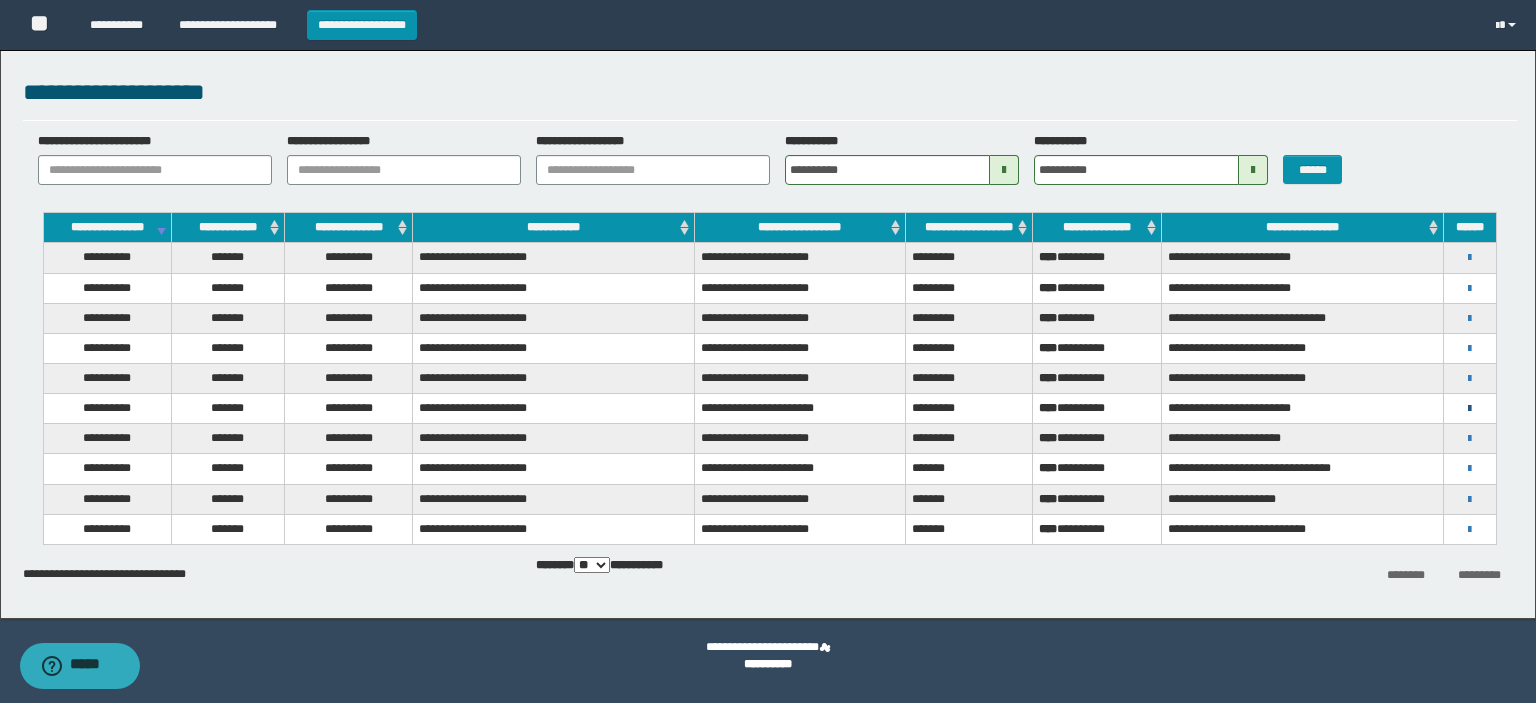 click at bounding box center (1469, 409) 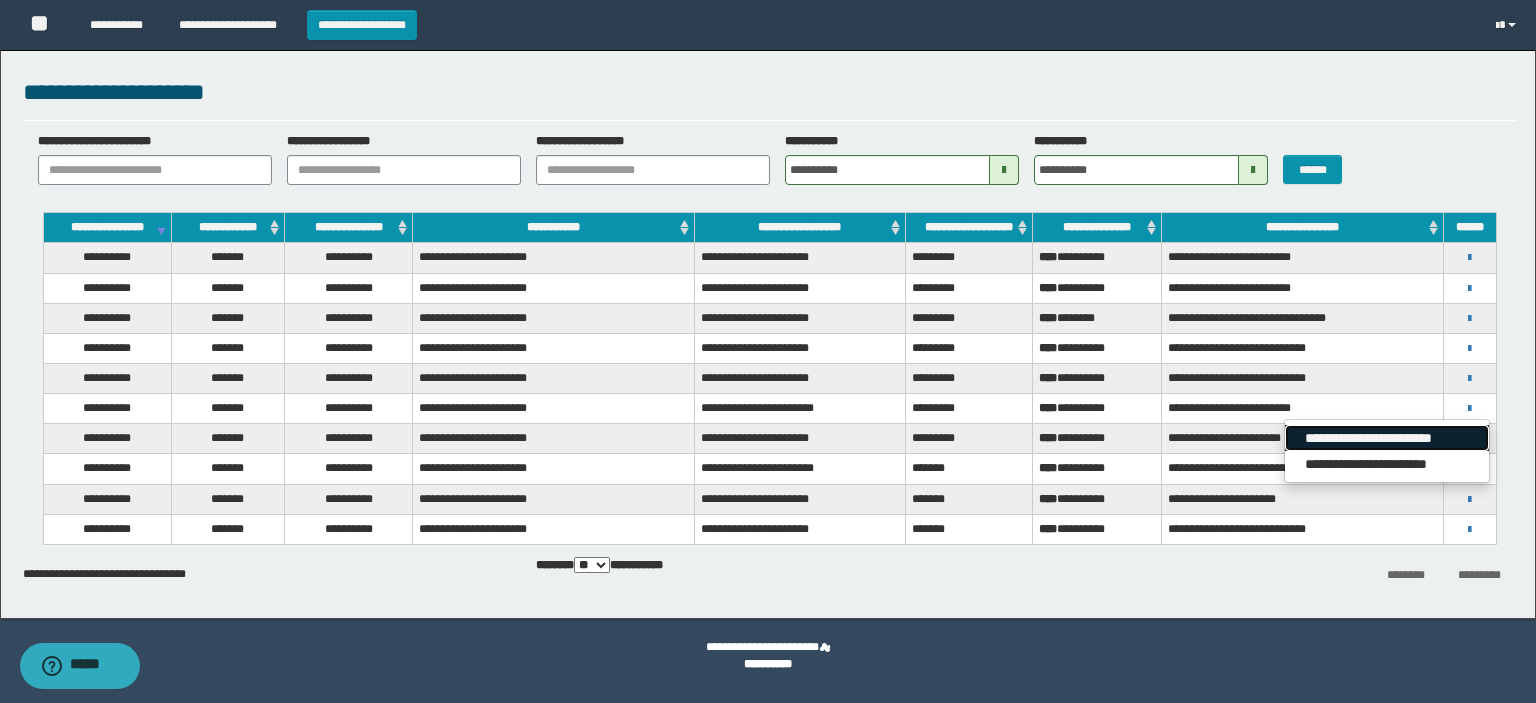 click on "**********" at bounding box center (1386, 438) 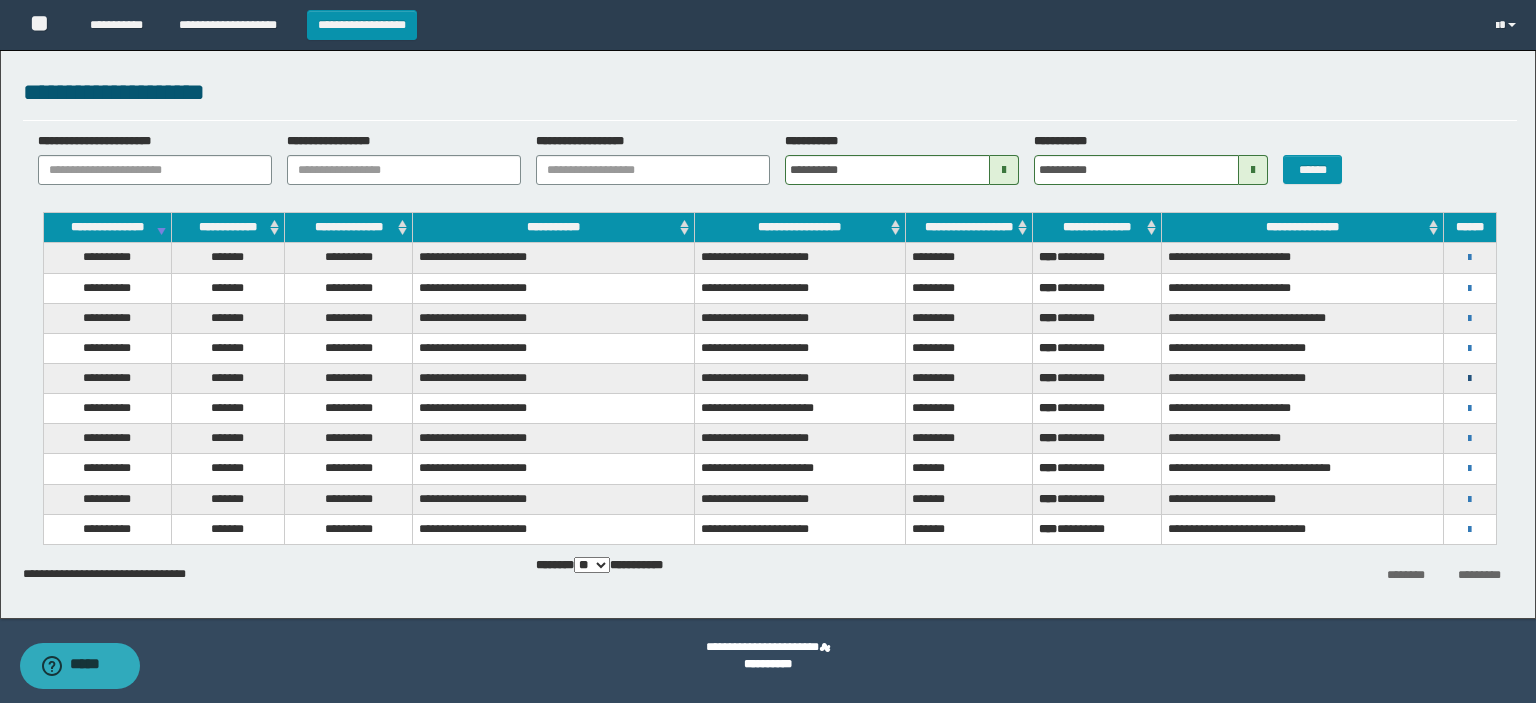 click at bounding box center [1469, 379] 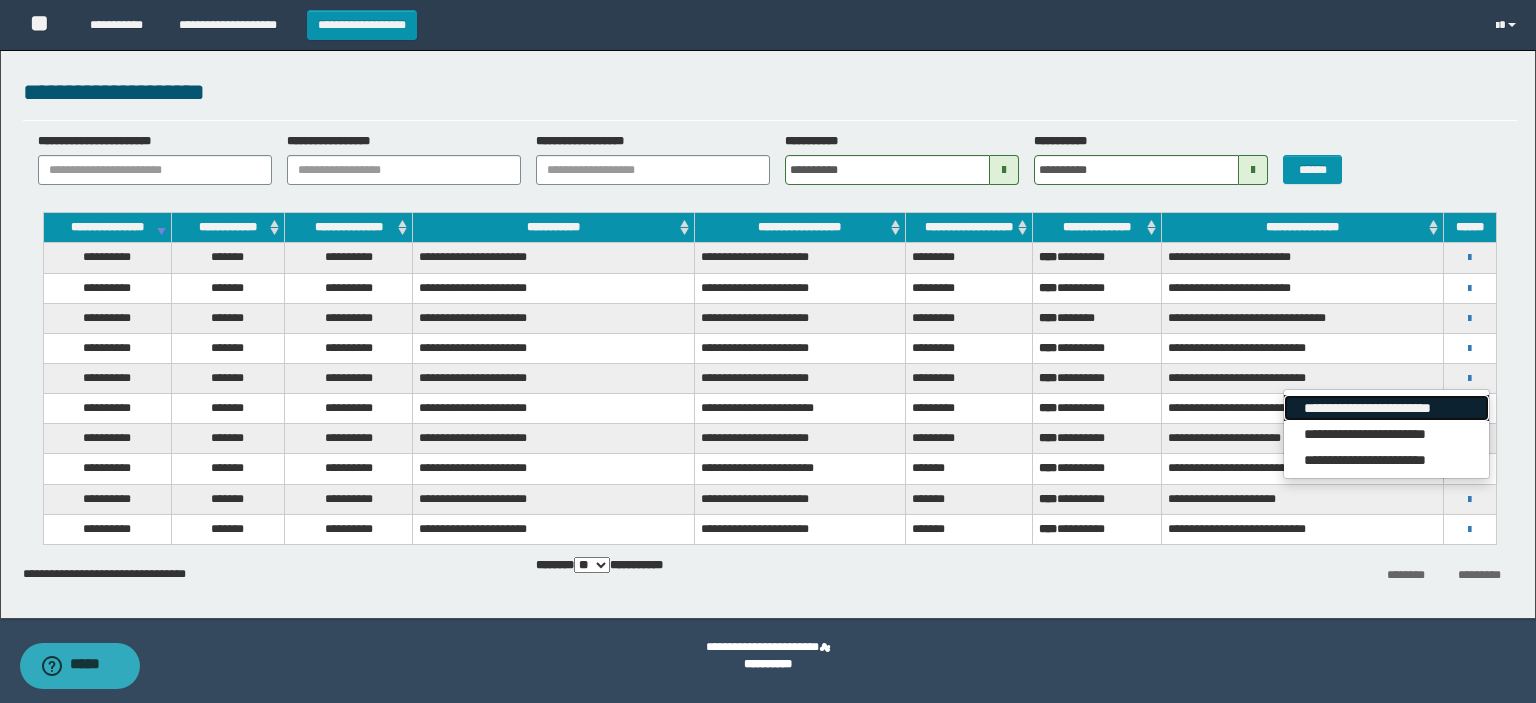 click on "**********" at bounding box center [1386, 408] 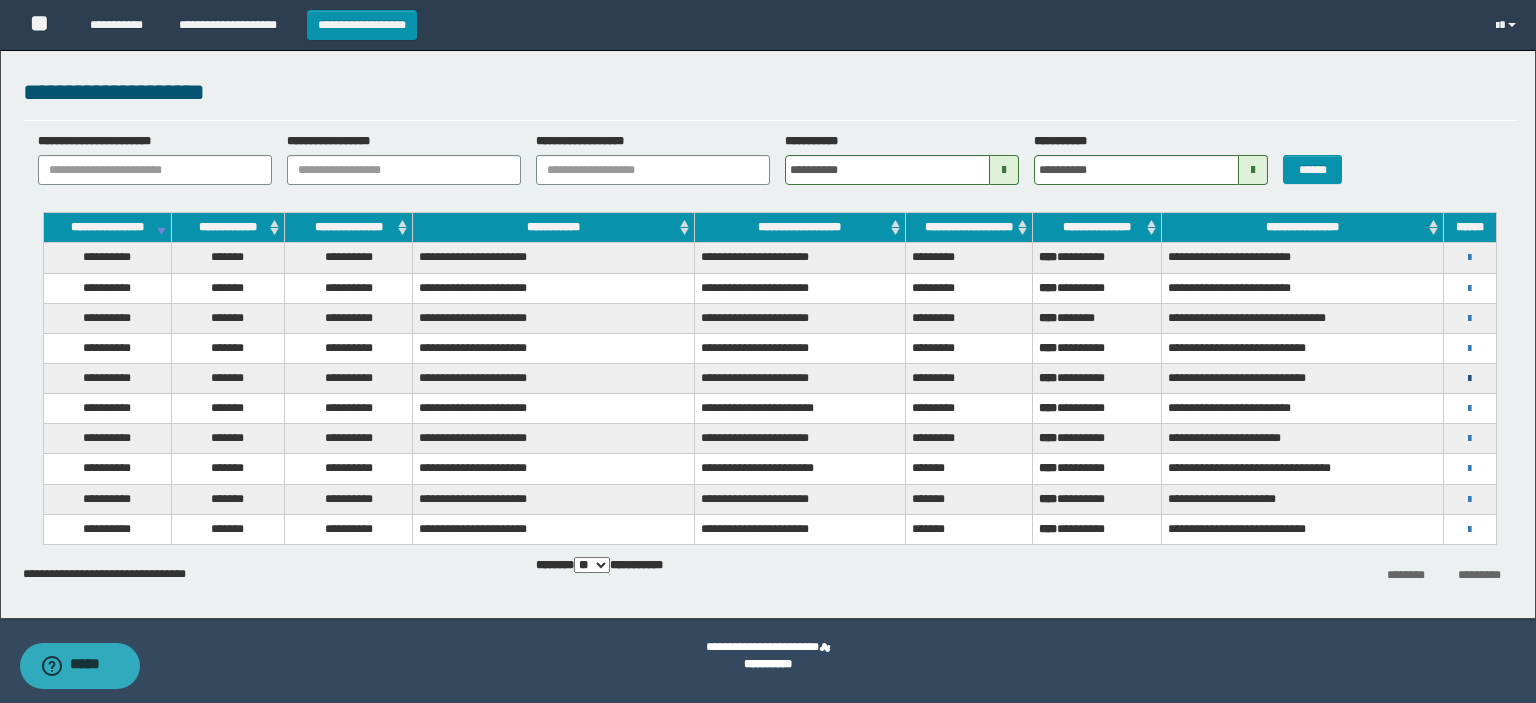 click at bounding box center (1469, 379) 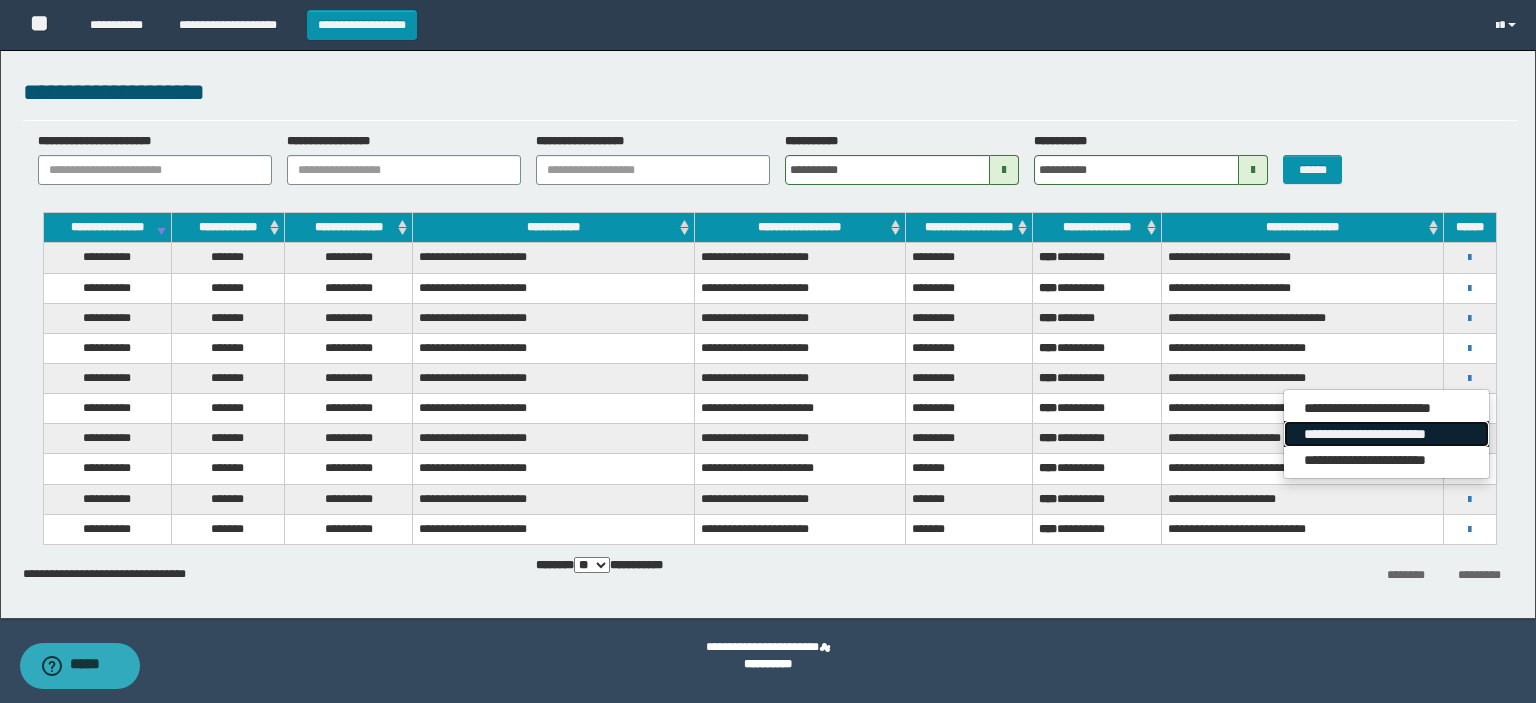 click on "**********" at bounding box center (1386, 434) 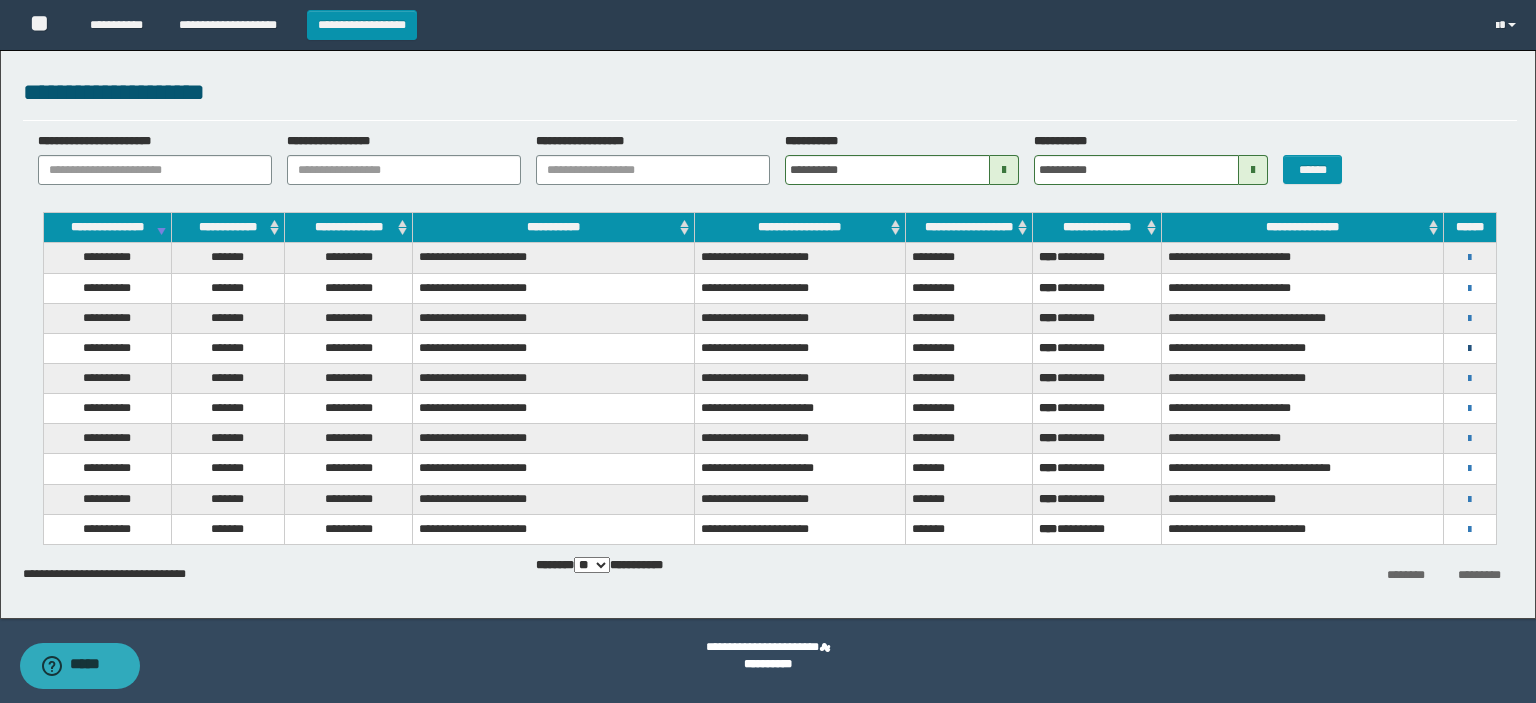 click at bounding box center [1469, 349] 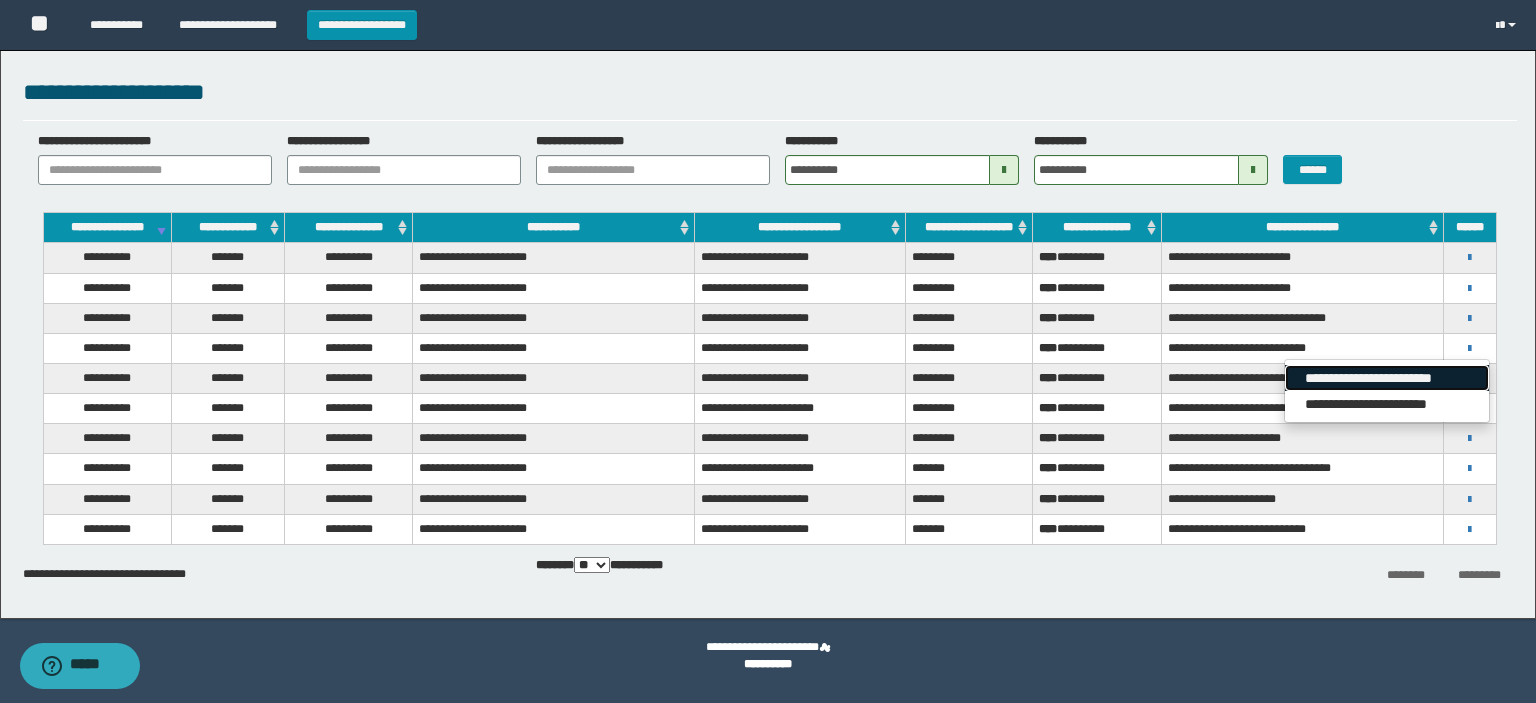 click on "**********" at bounding box center (1386, 378) 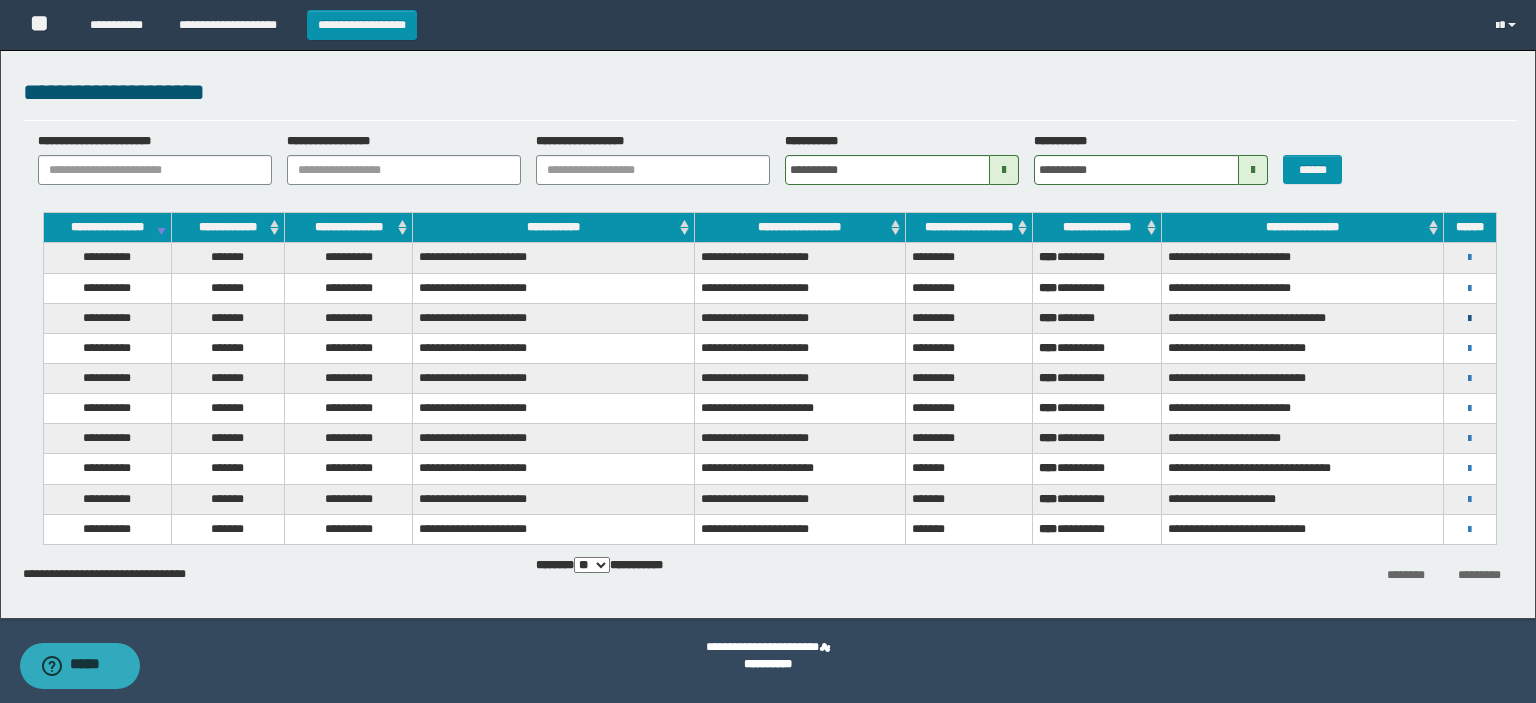 click at bounding box center (1469, 319) 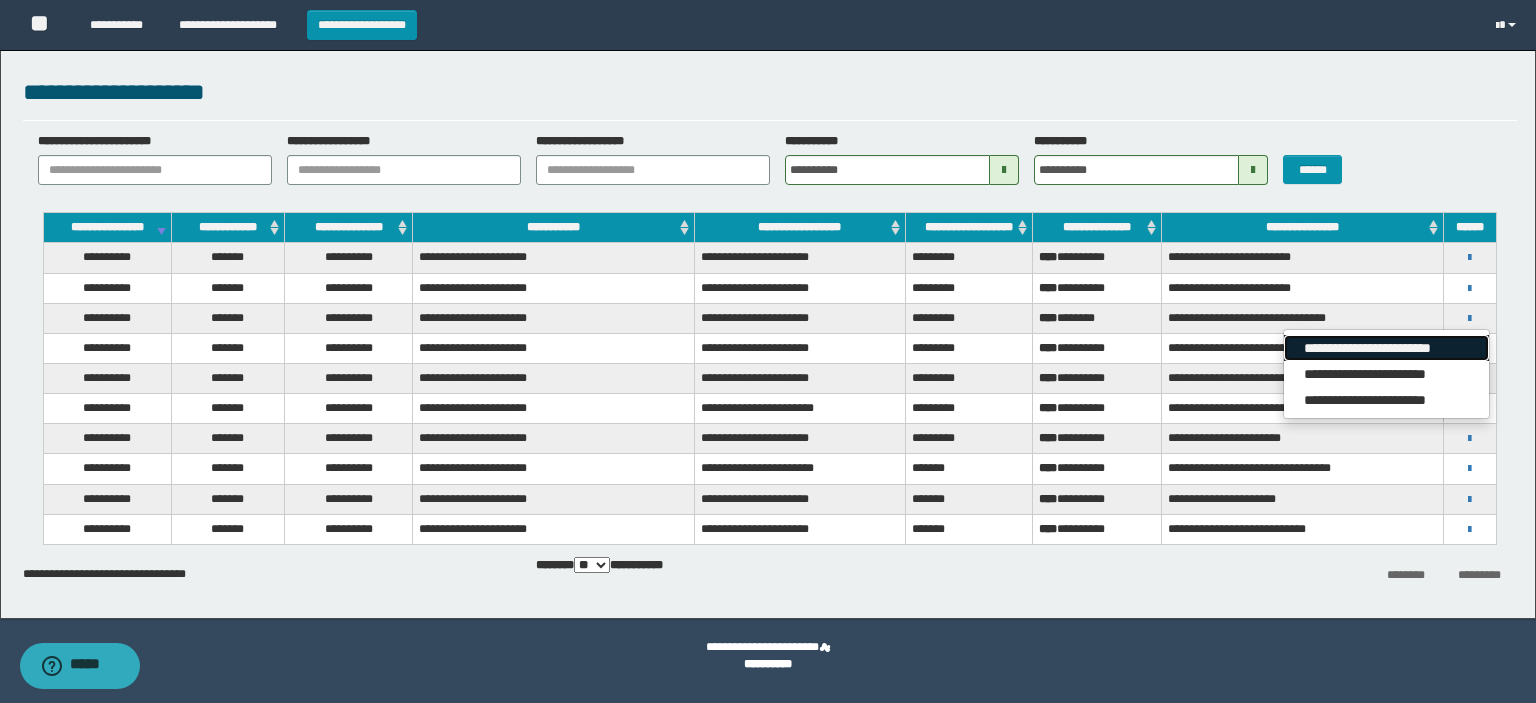 click on "**********" at bounding box center [1386, 348] 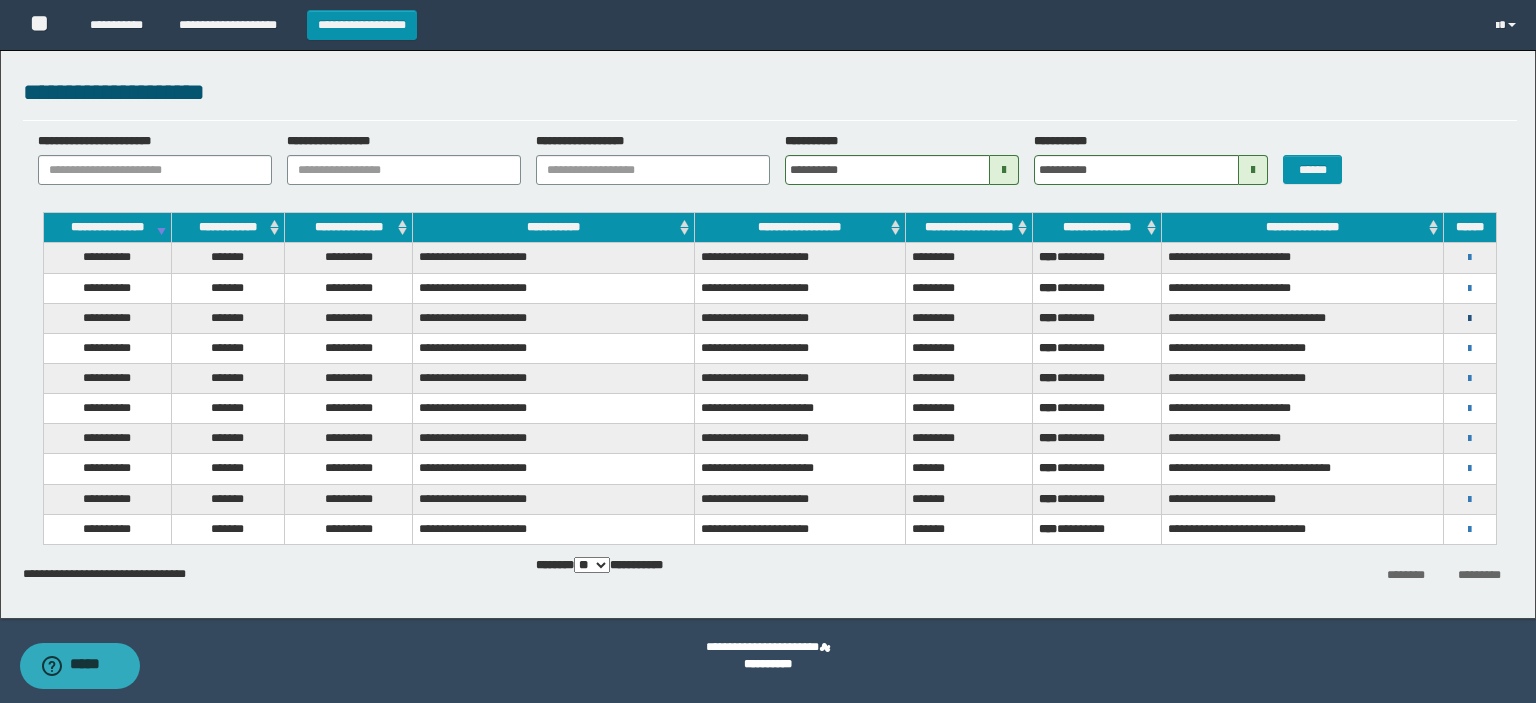 click at bounding box center (1469, 319) 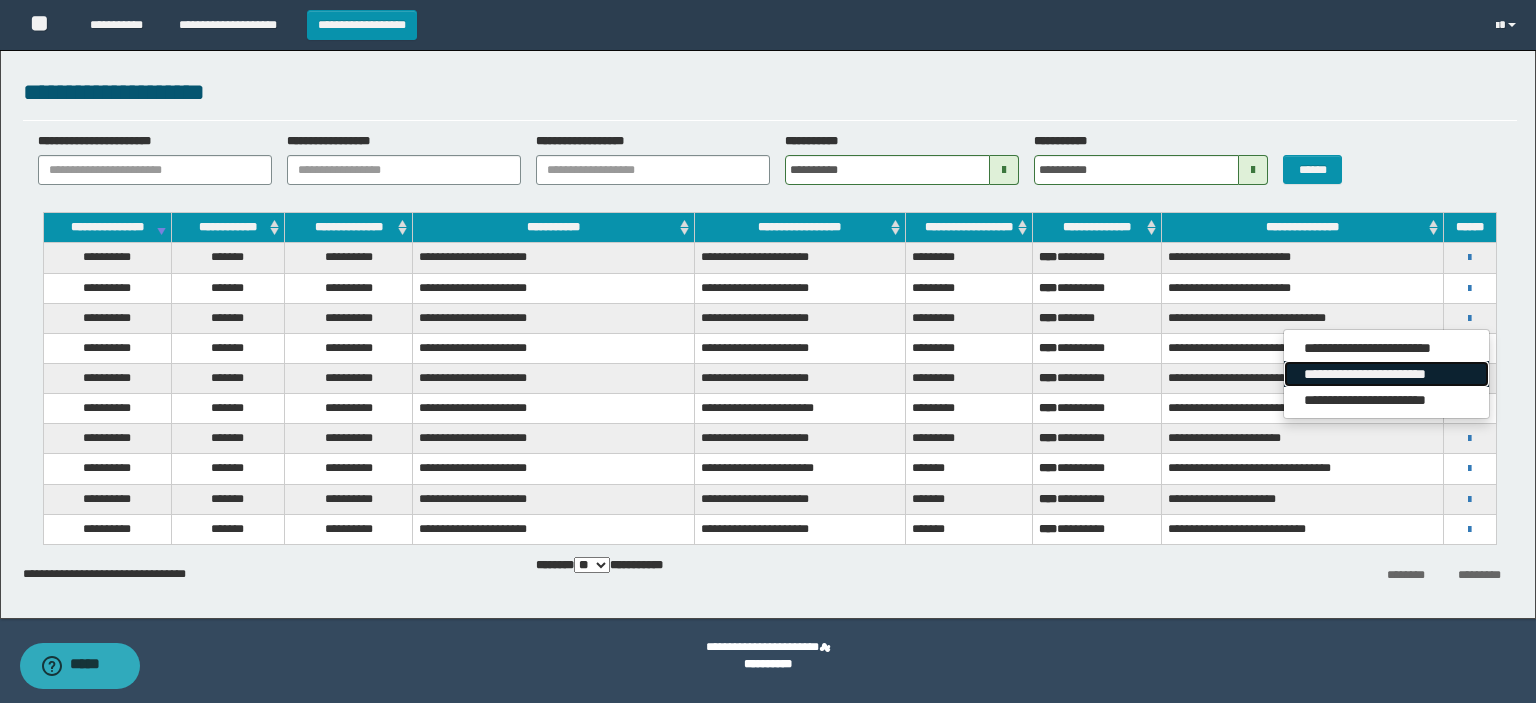 click on "**********" at bounding box center [1386, 374] 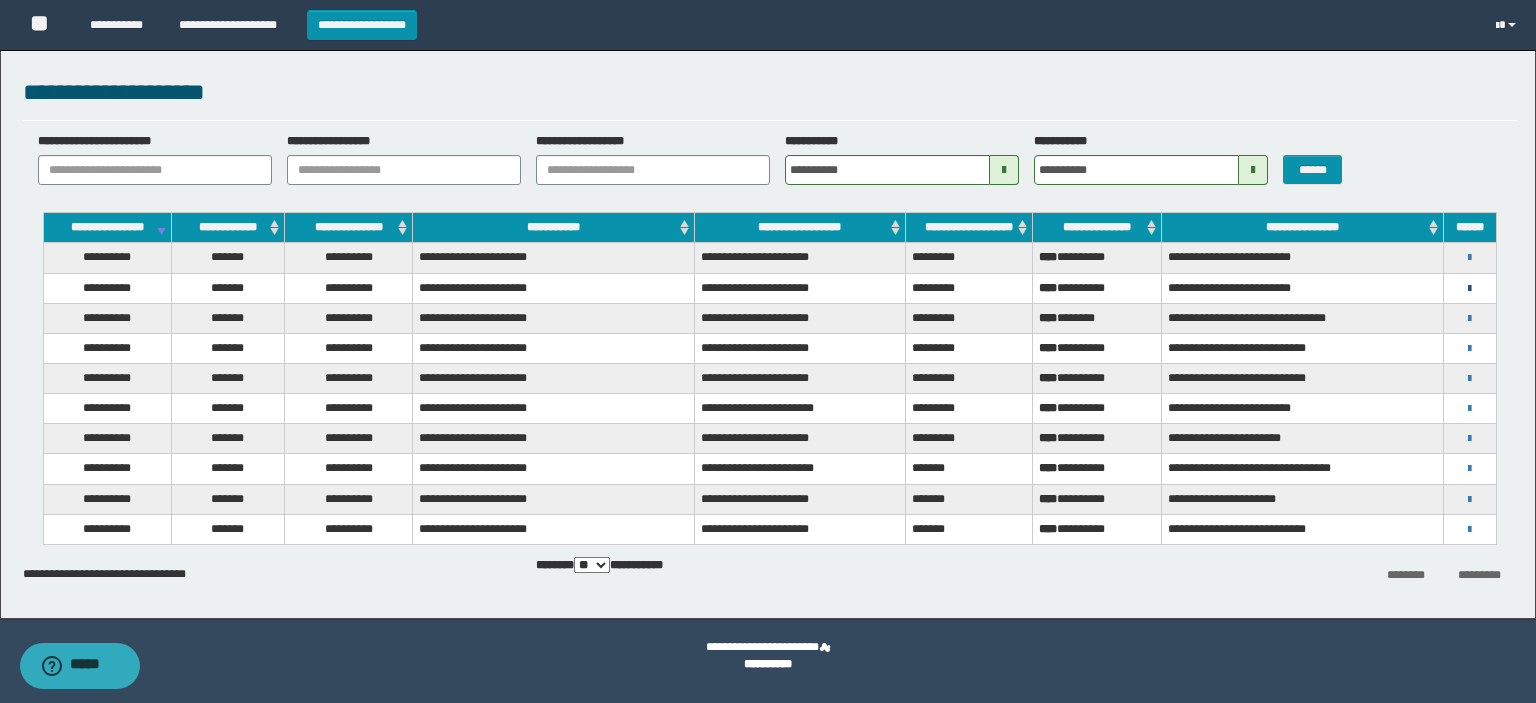 drag, startPoint x: 1476, startPoint y: 280, endPoint x: 1474, endPoint y: 290, distance: 10.198039 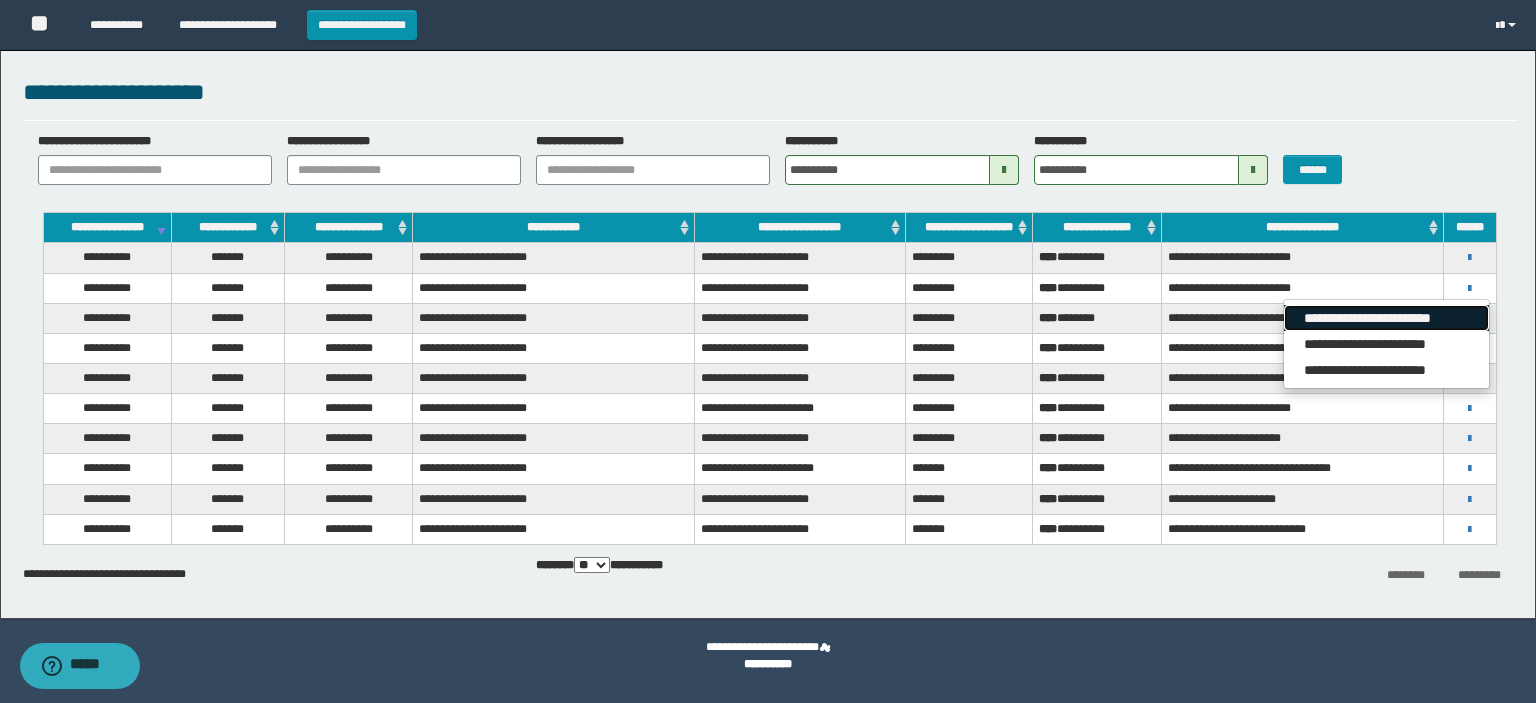 click on "**********" at bounding box center (1386, 318) 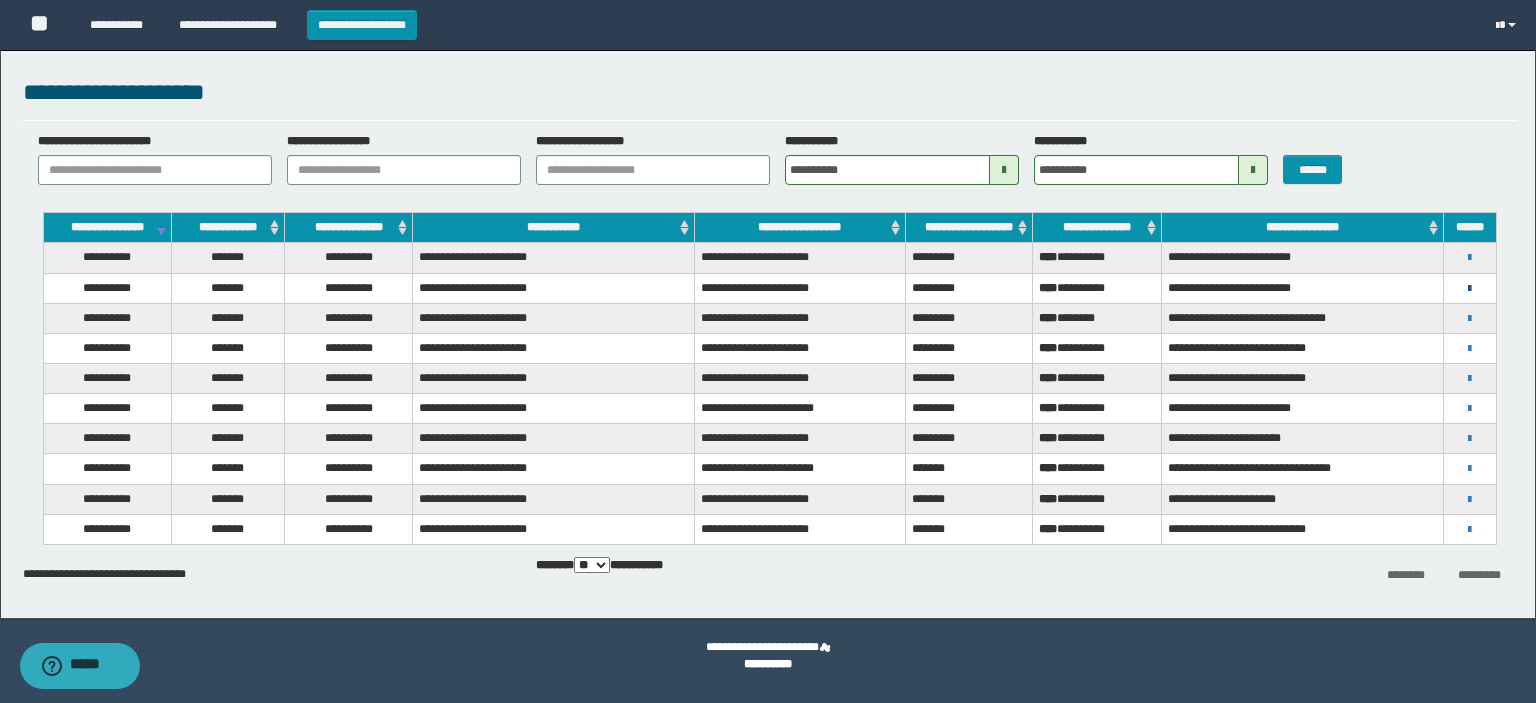 click at bounding box center [1469, 289] 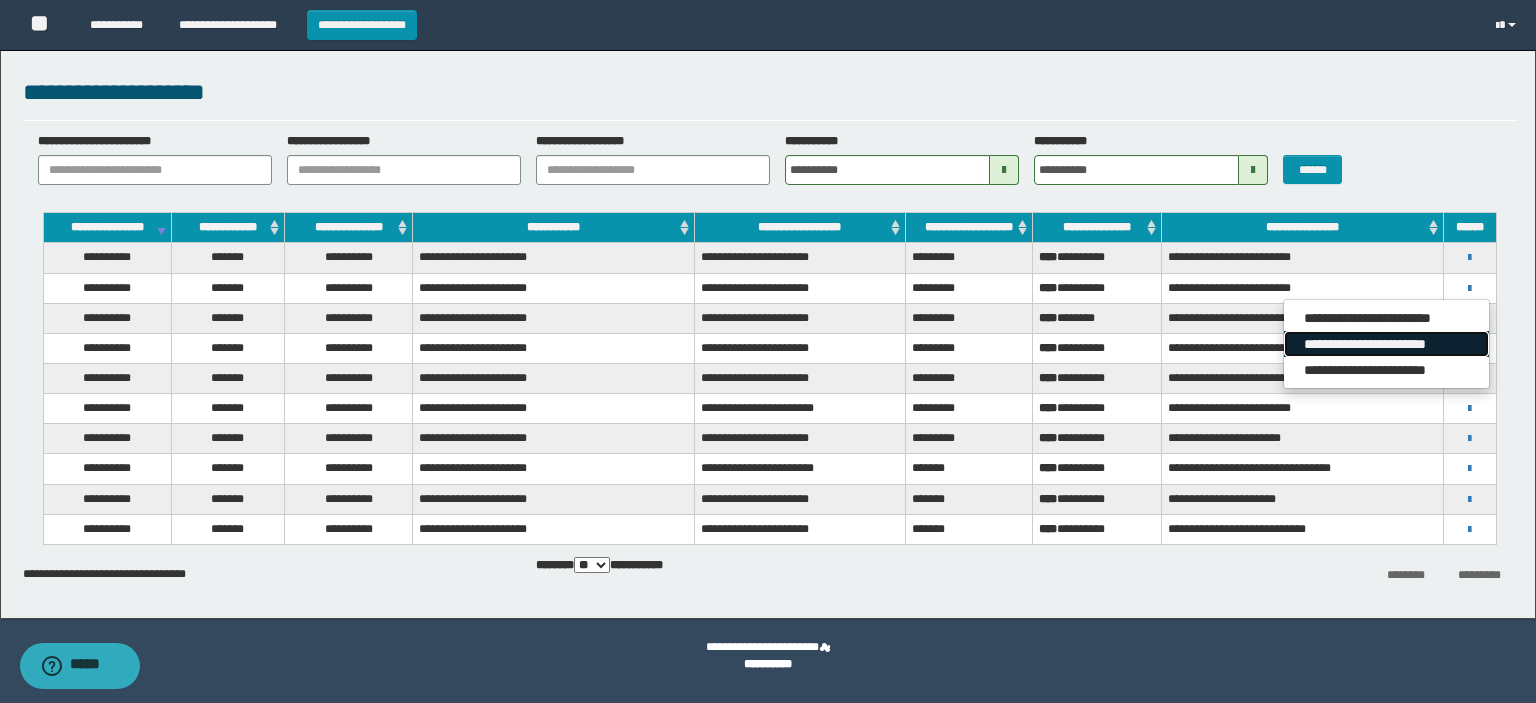 click on "**********" at bounding box center [1386, 344] 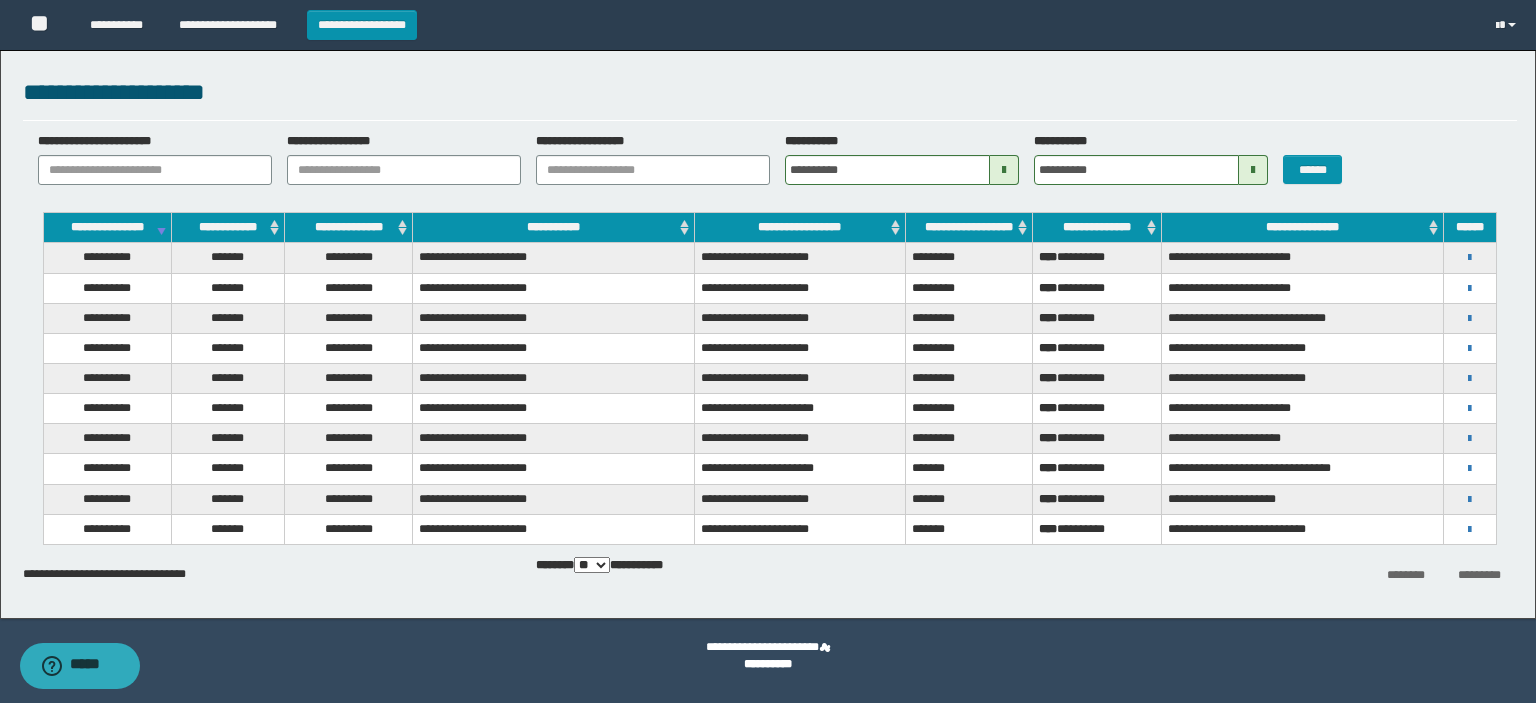 click on "**********" at bounding box center [1470, 257] 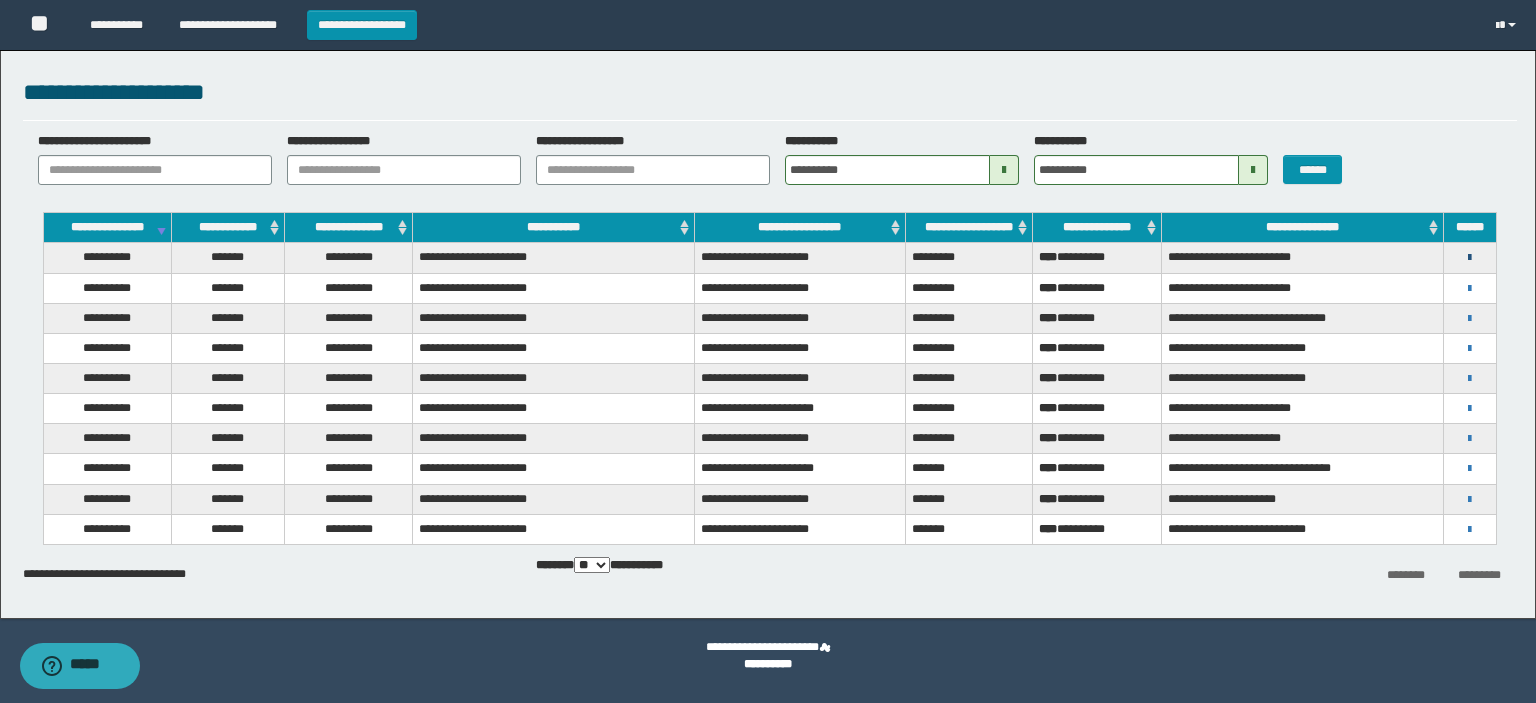 click at bounding box center (1469, 258) 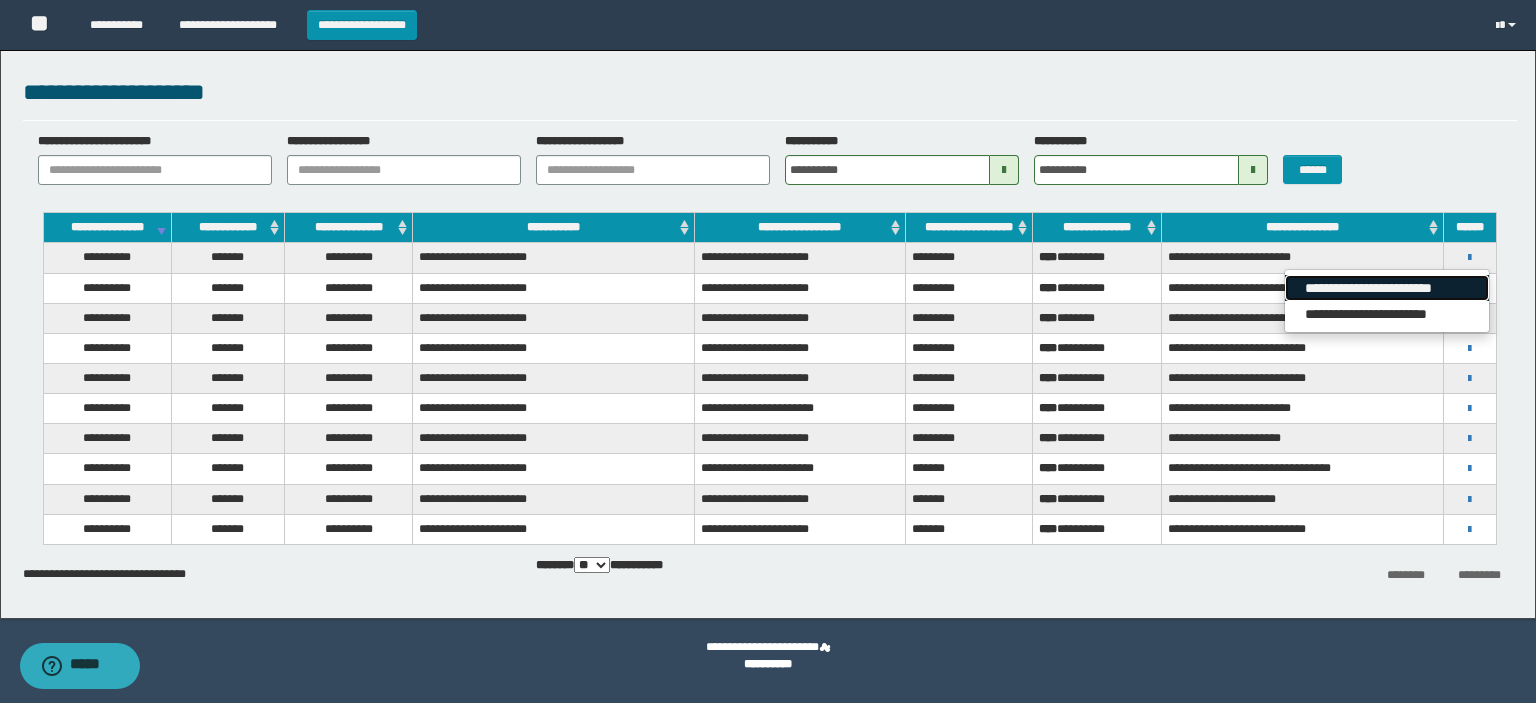 click on "**********" at bounding box center (1386, 288) 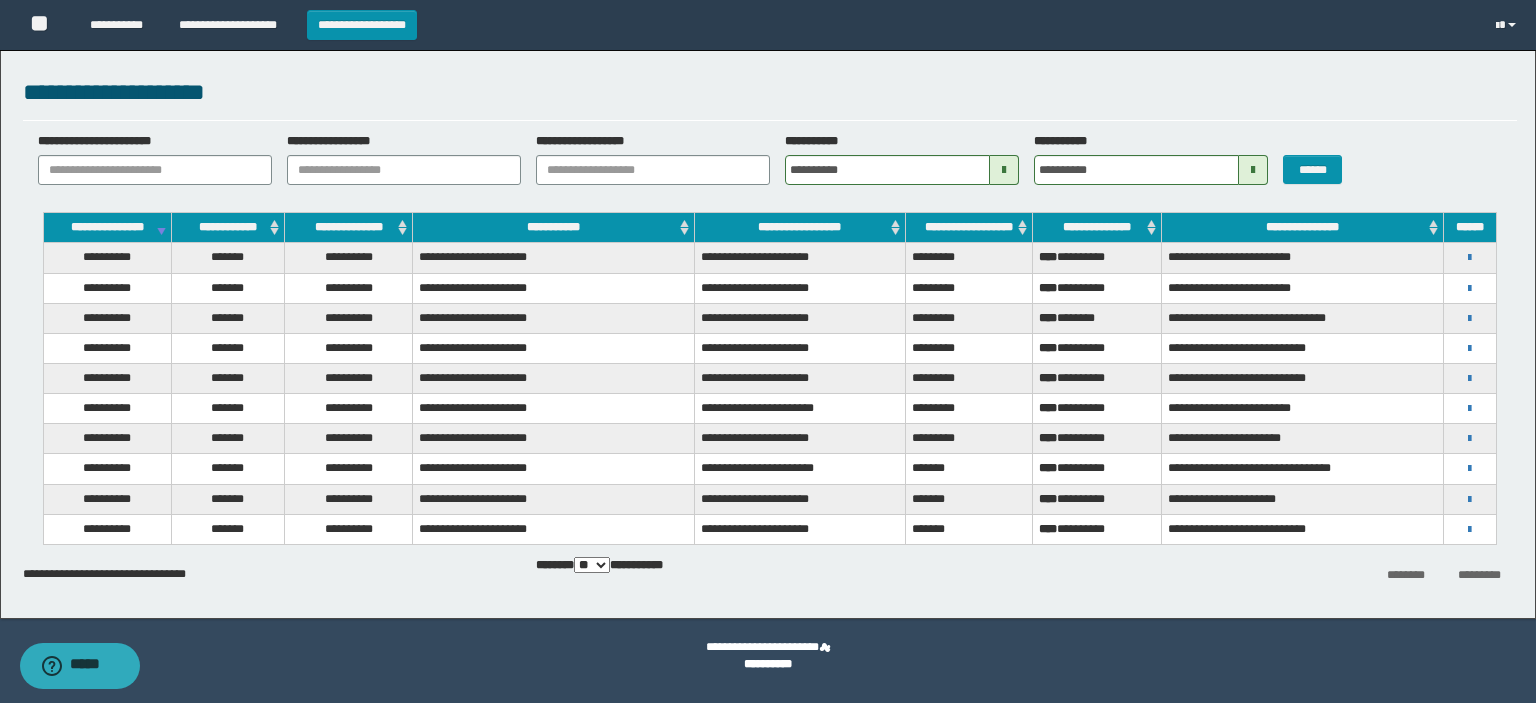 click on "**********" at bounding box center [768, 329] 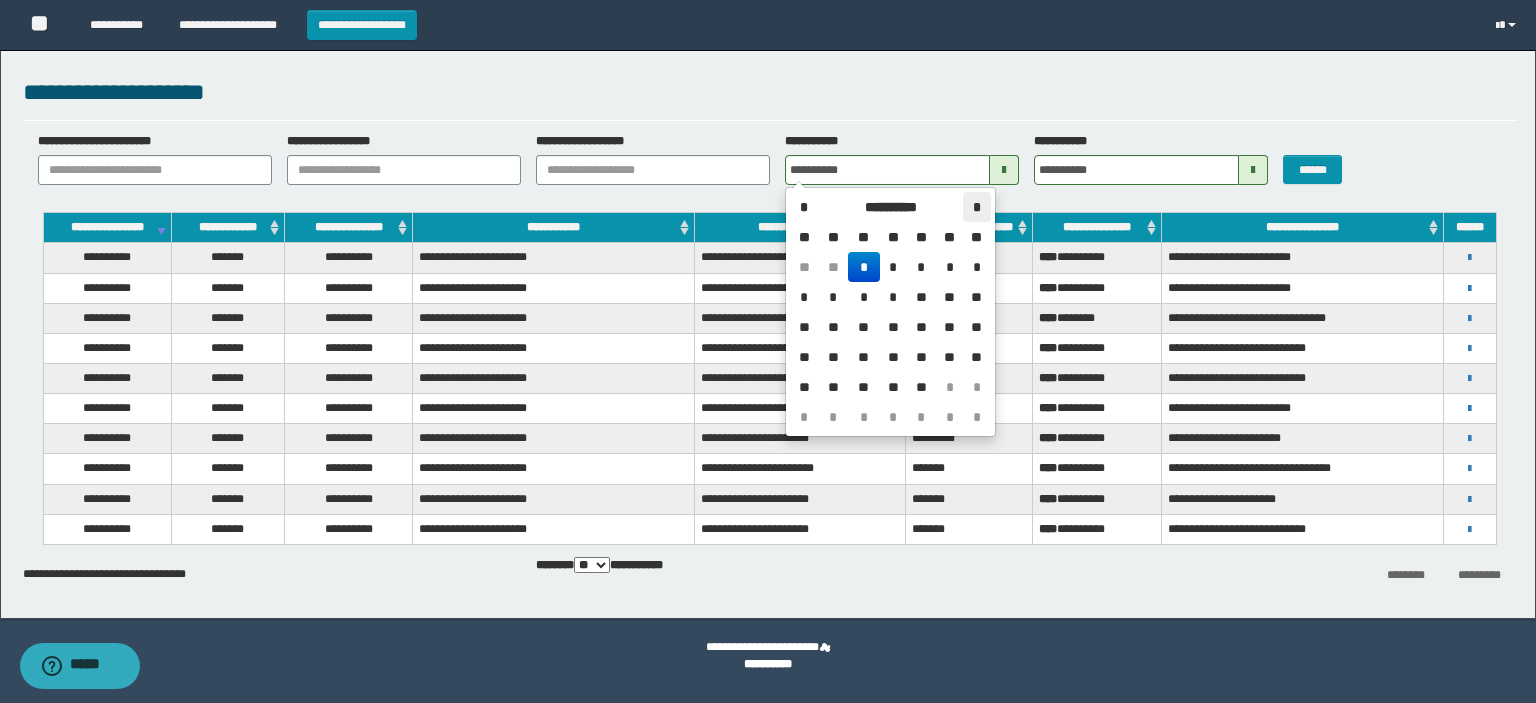 click on "*" at bounding box center [976, 207] 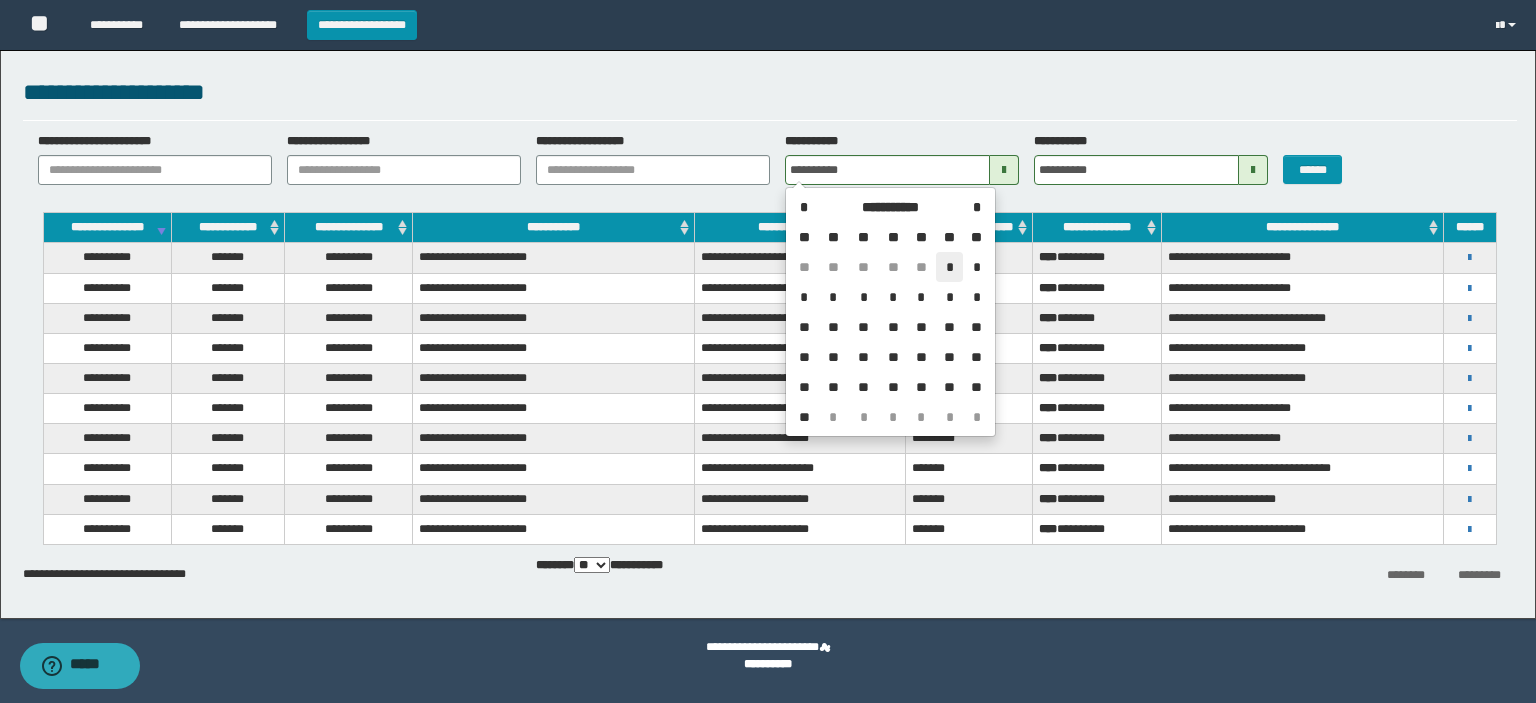 click on "*" at bounding box center [950, 267] 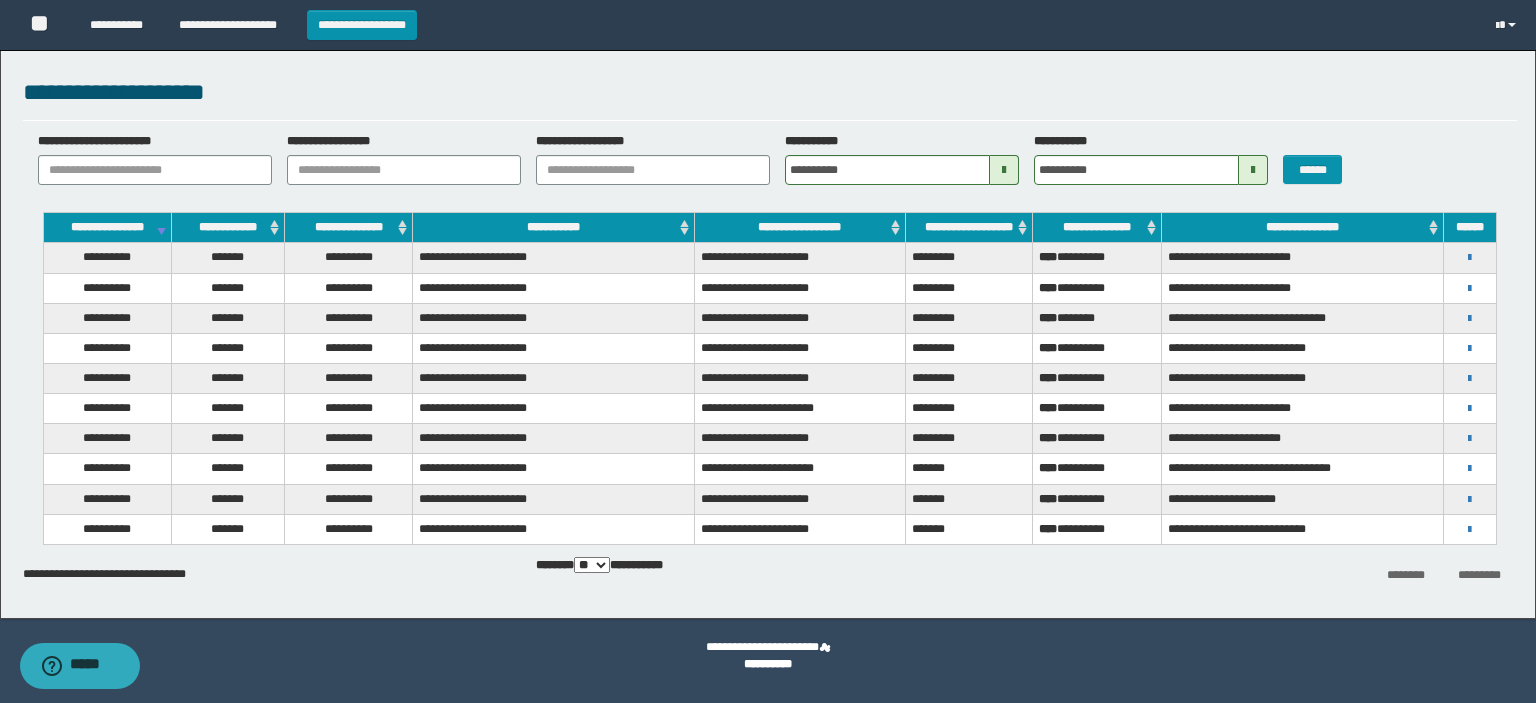 click at bounding box center (1253, 170) 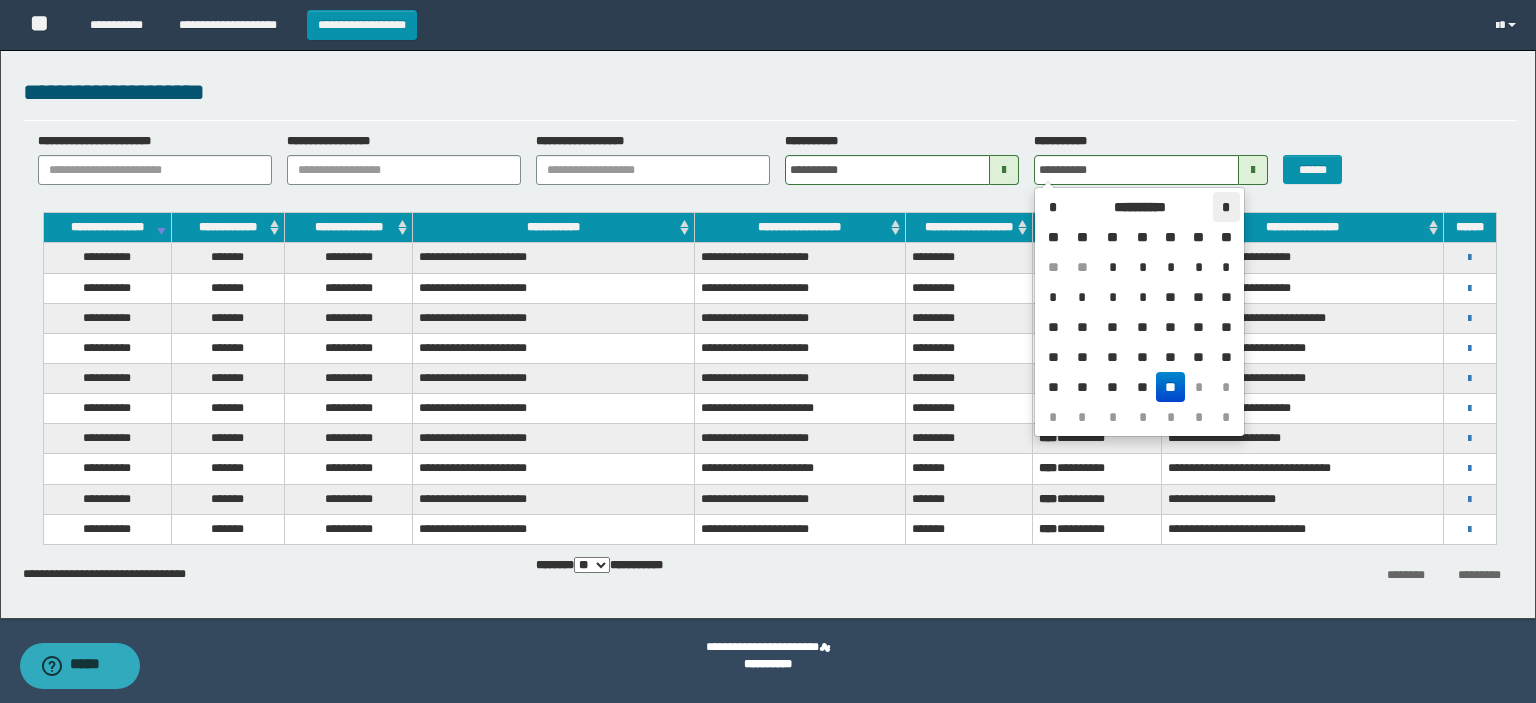 drag, startPoint x: 1224, startPoint y: 269, endPoint x: 1237, endPoint y: 212, distance: 58.463665 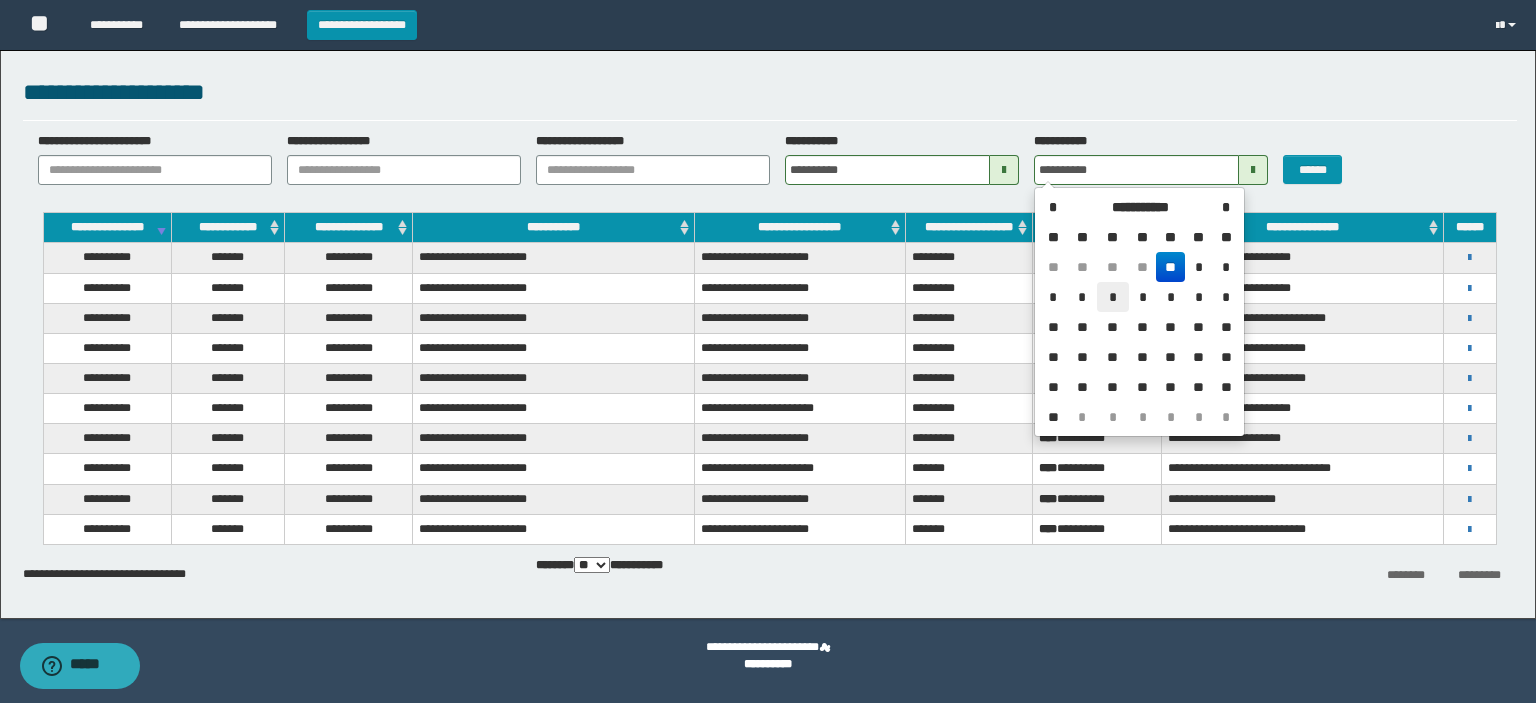 click on "*" at bounding box center (1113, 297) 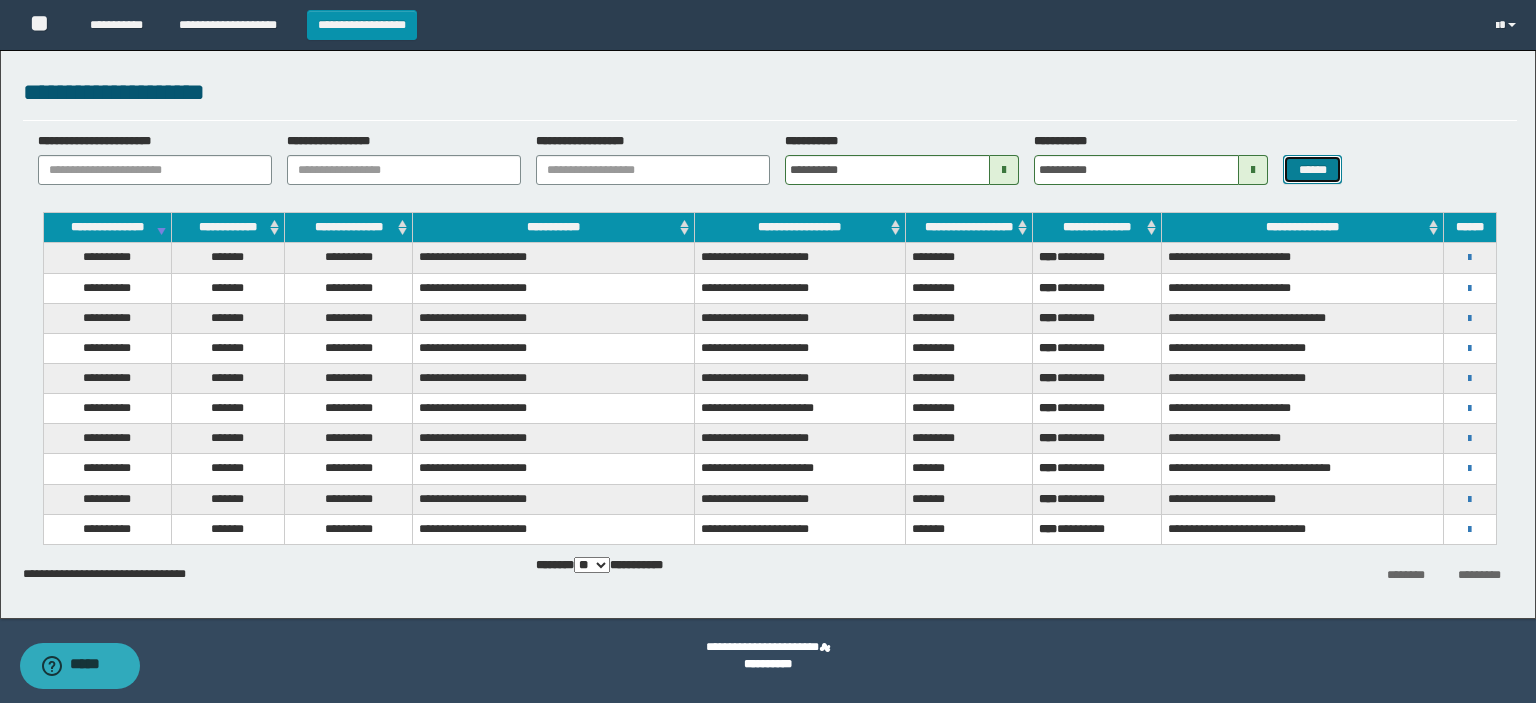 click on "******" at bounding box center [1312, 170] 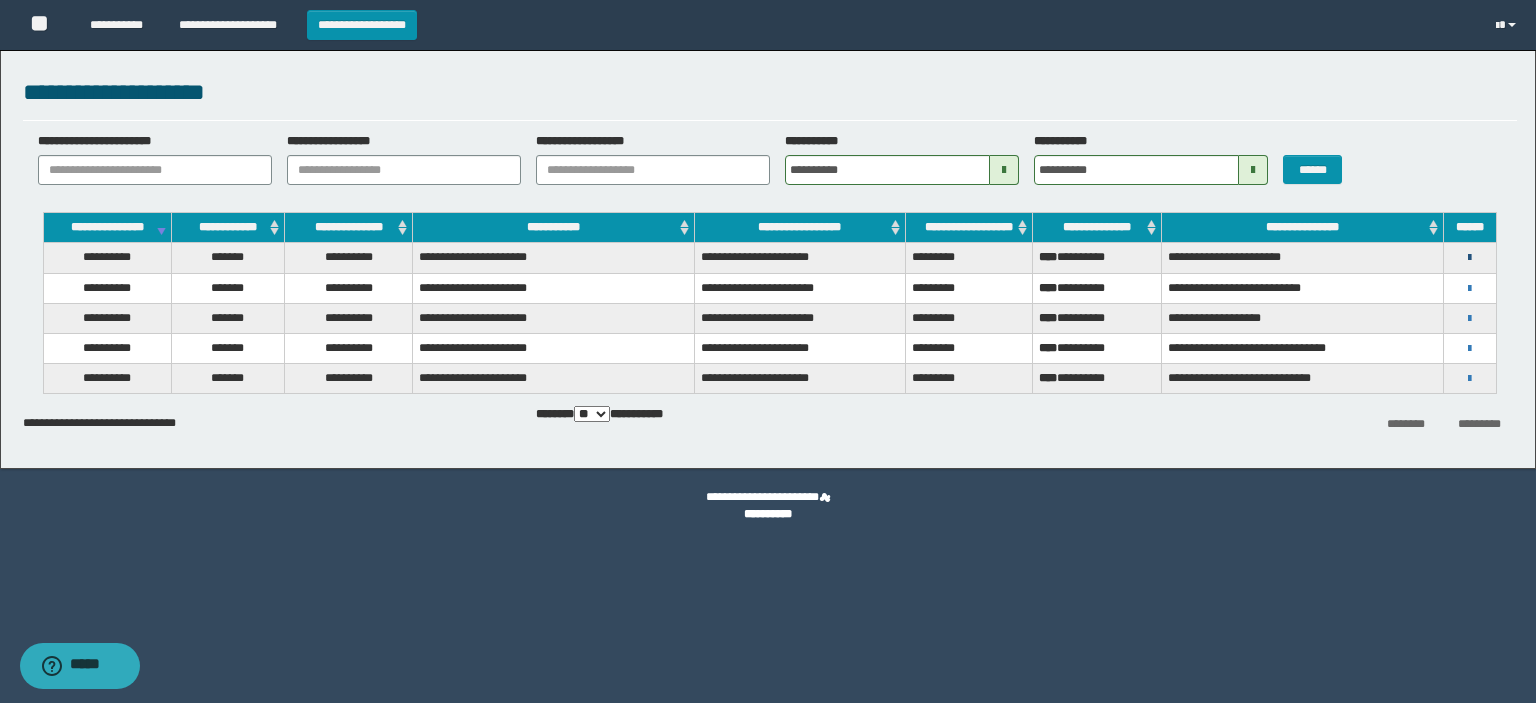 click at bounding box center (1469, 258) 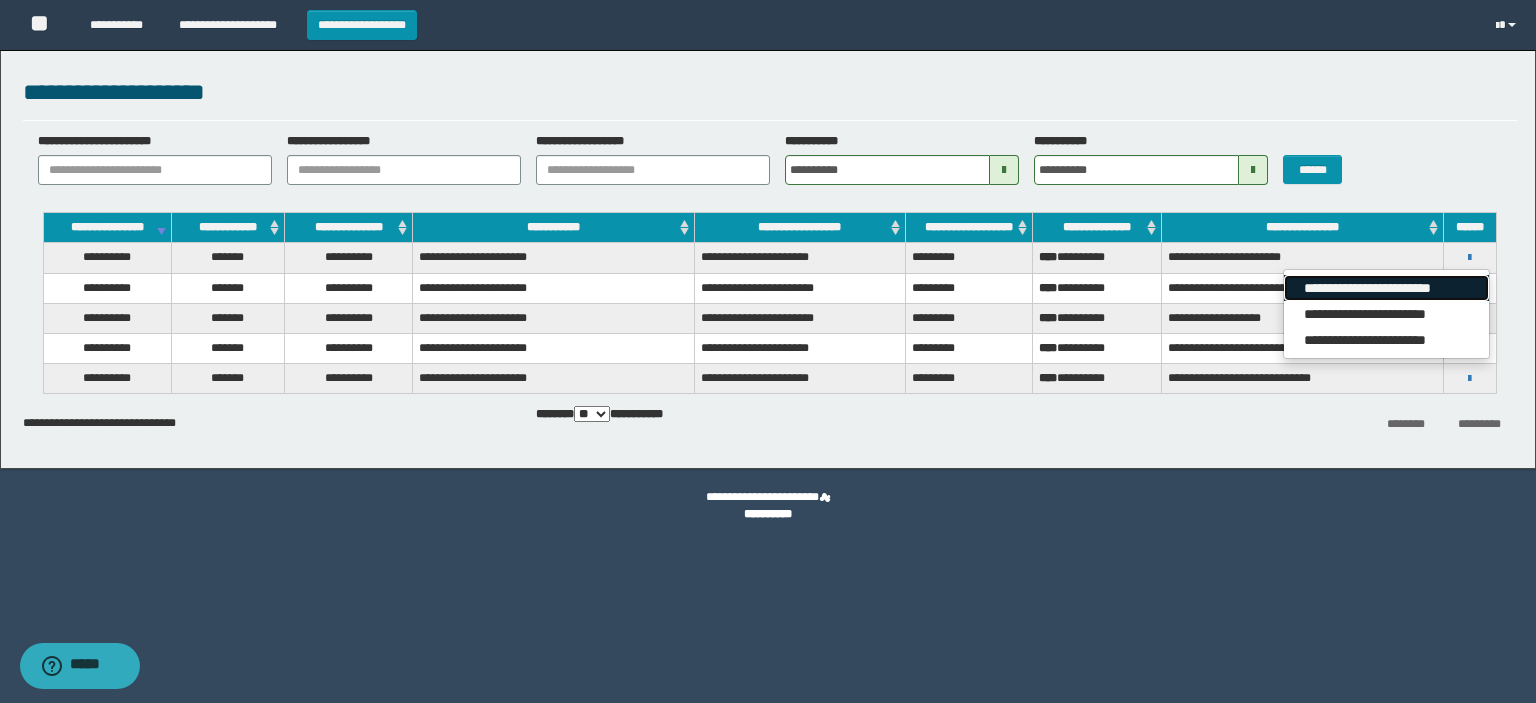 click on "**********" at bounding box center (1386, 288) 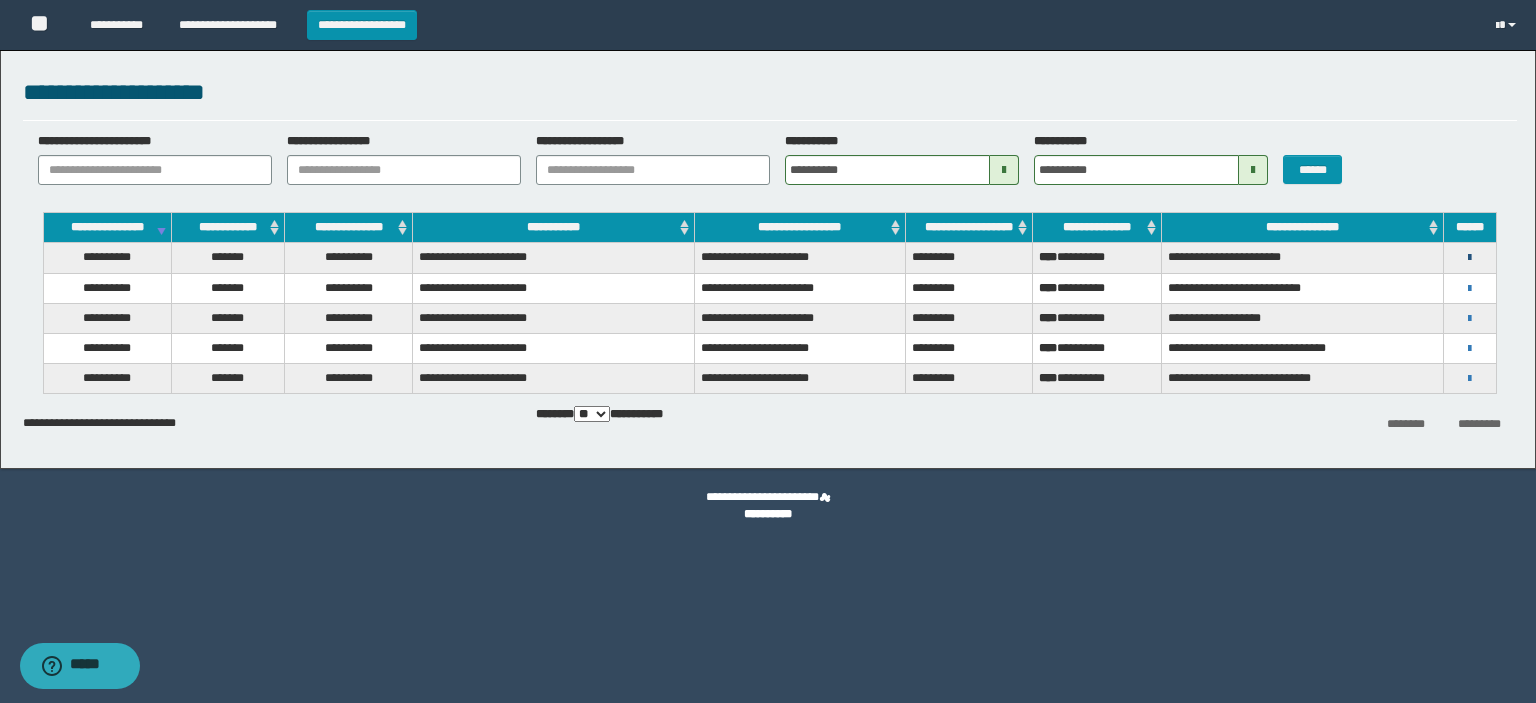 click at bounding box center [1469, 258] 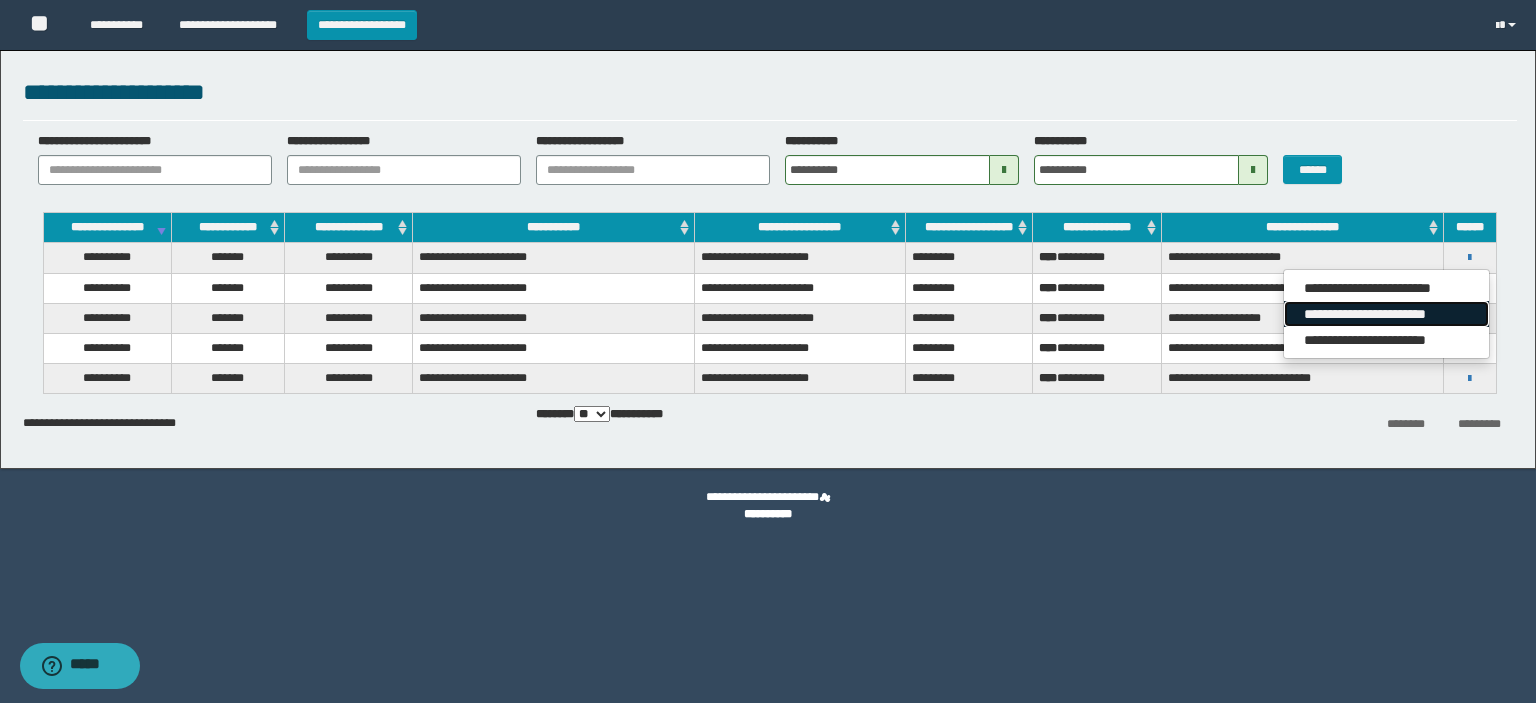 click on "**********" at bounding box center [1386, 314] 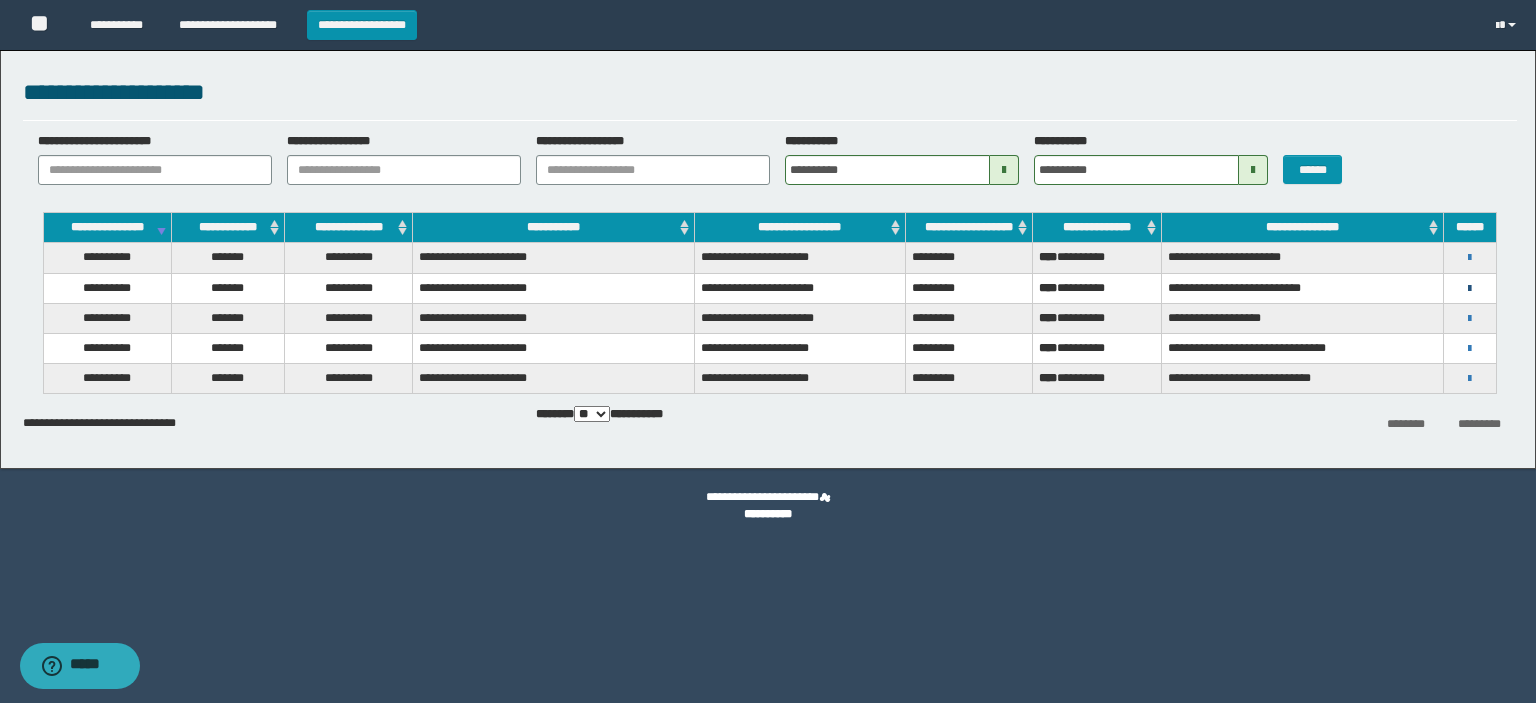 click at bounding box center (1469, 289) 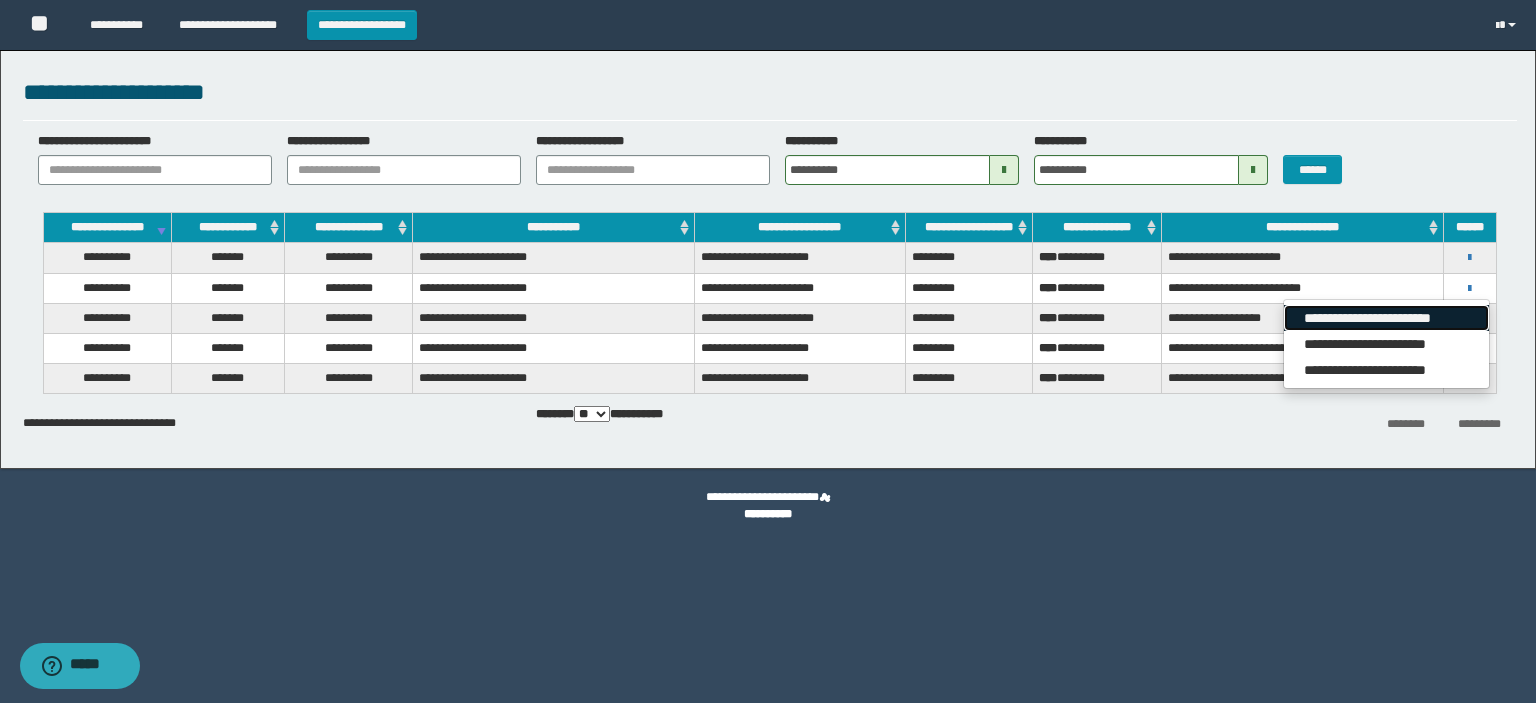 click on "**********" at bounding box center (1386, 318) 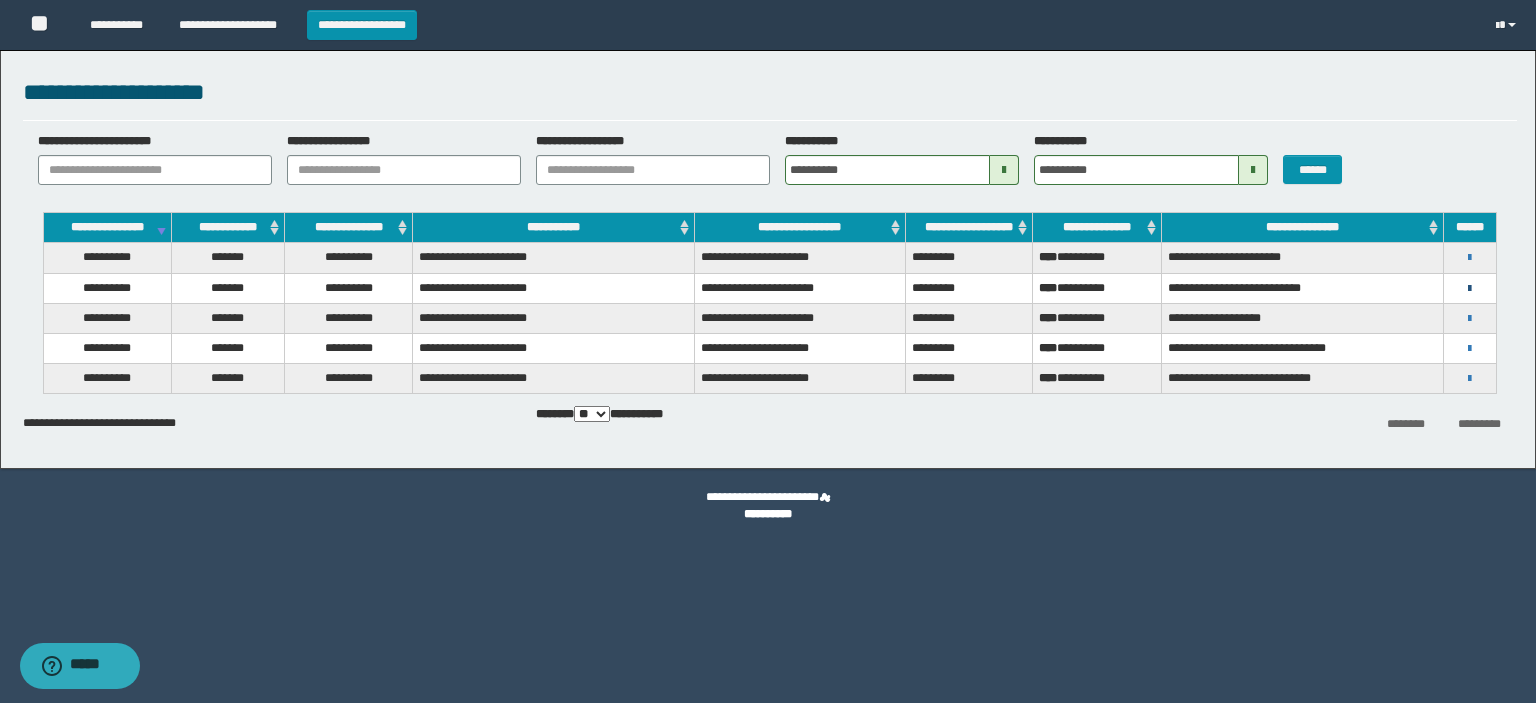 click at bounding box center [1469, 289] 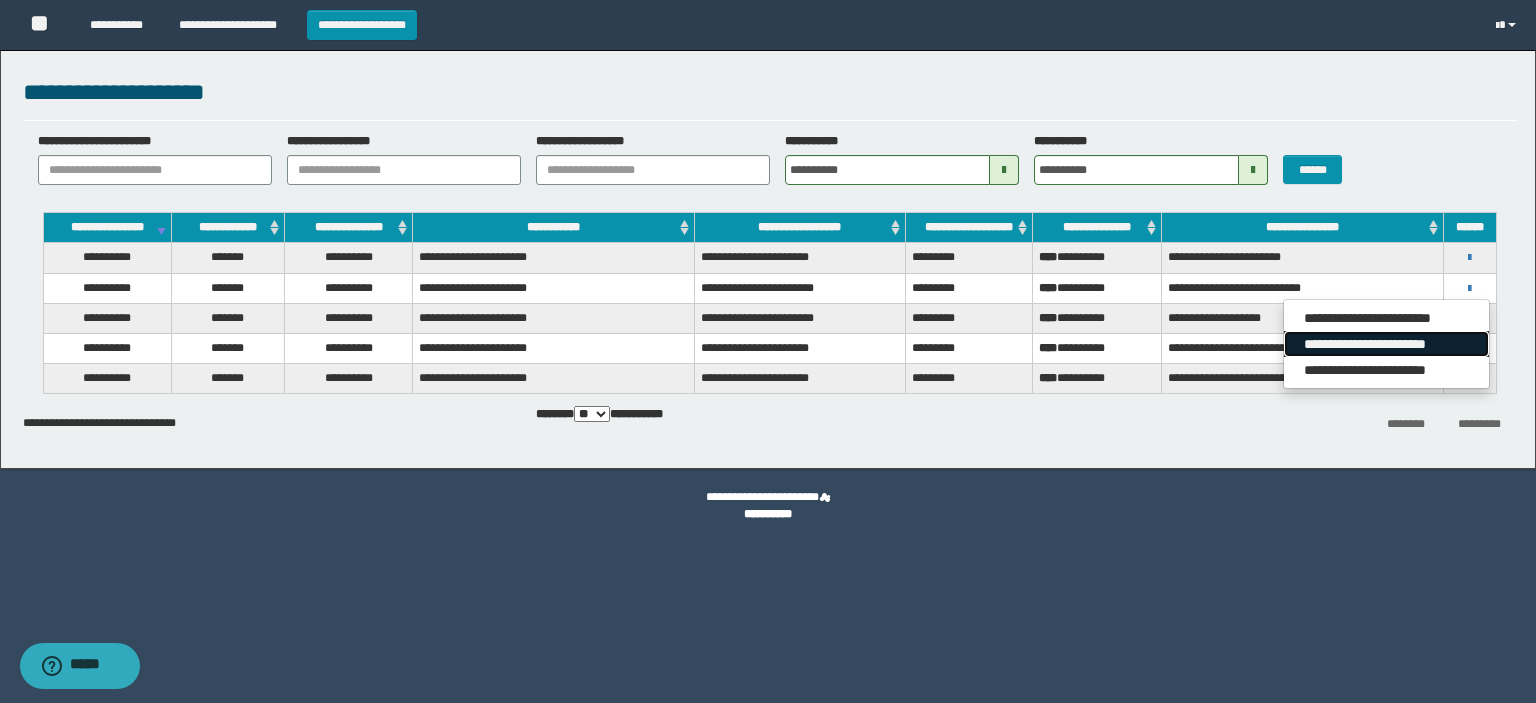 click on "**********" at bounding box center [1386, 344] 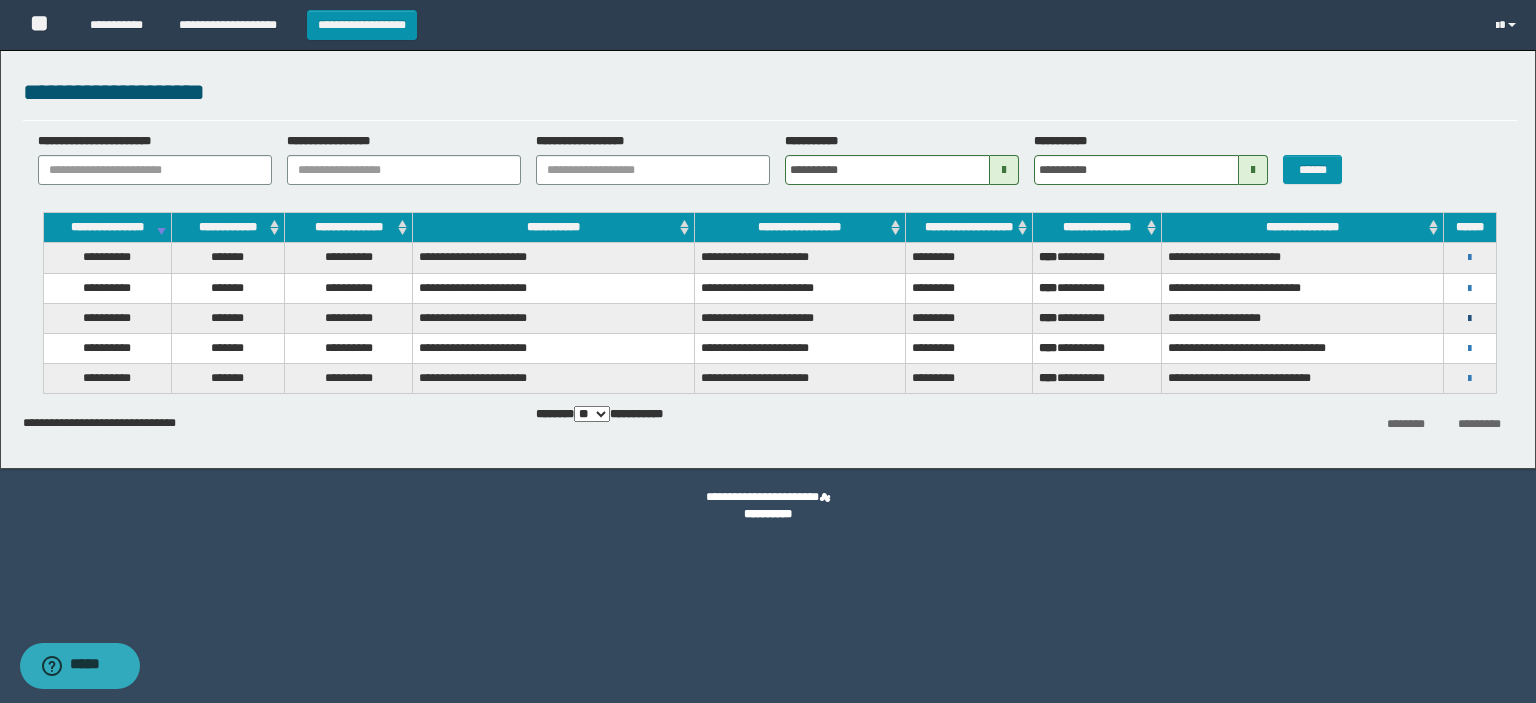 click at bounding box center (1469, 319) 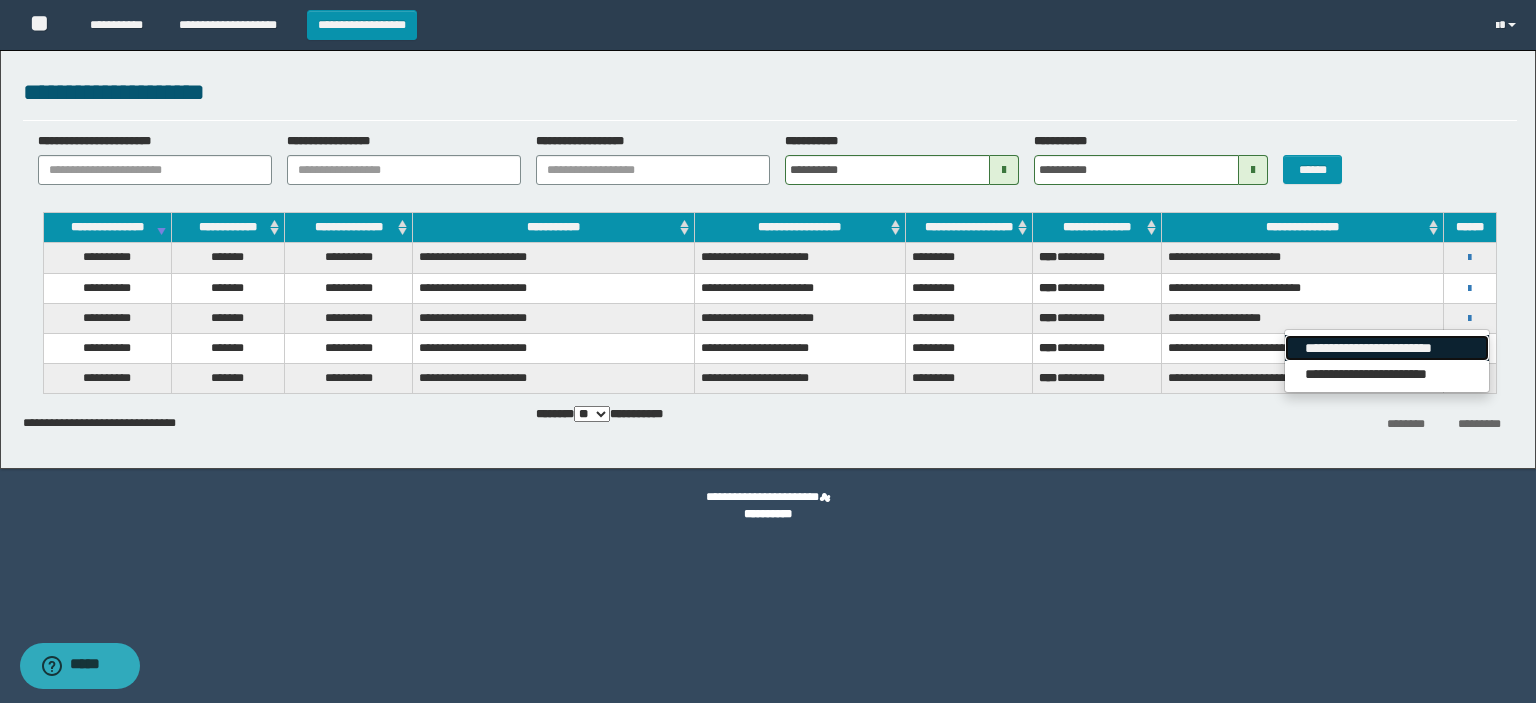 click on "**********" at bounding box center (1386, 348) 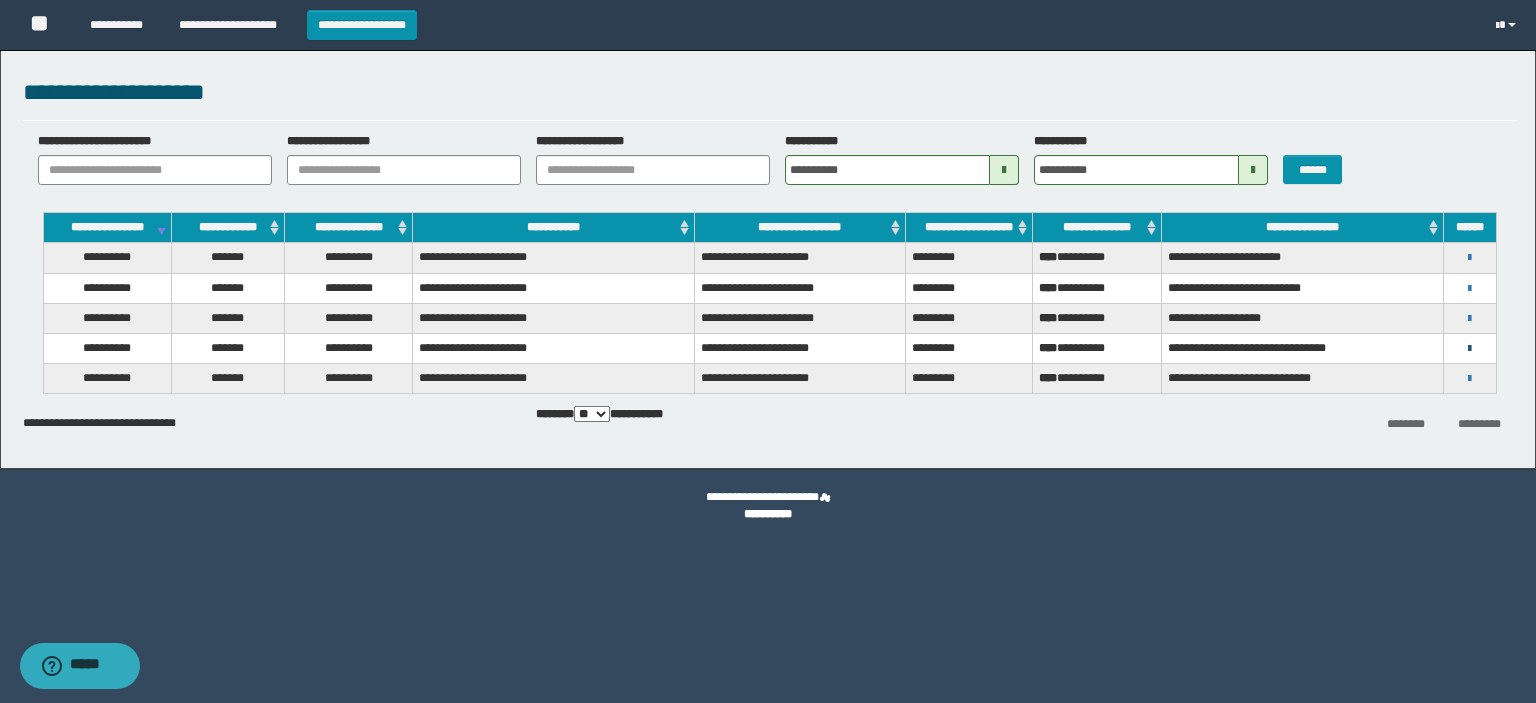 click at bounding box center [1469, 349] 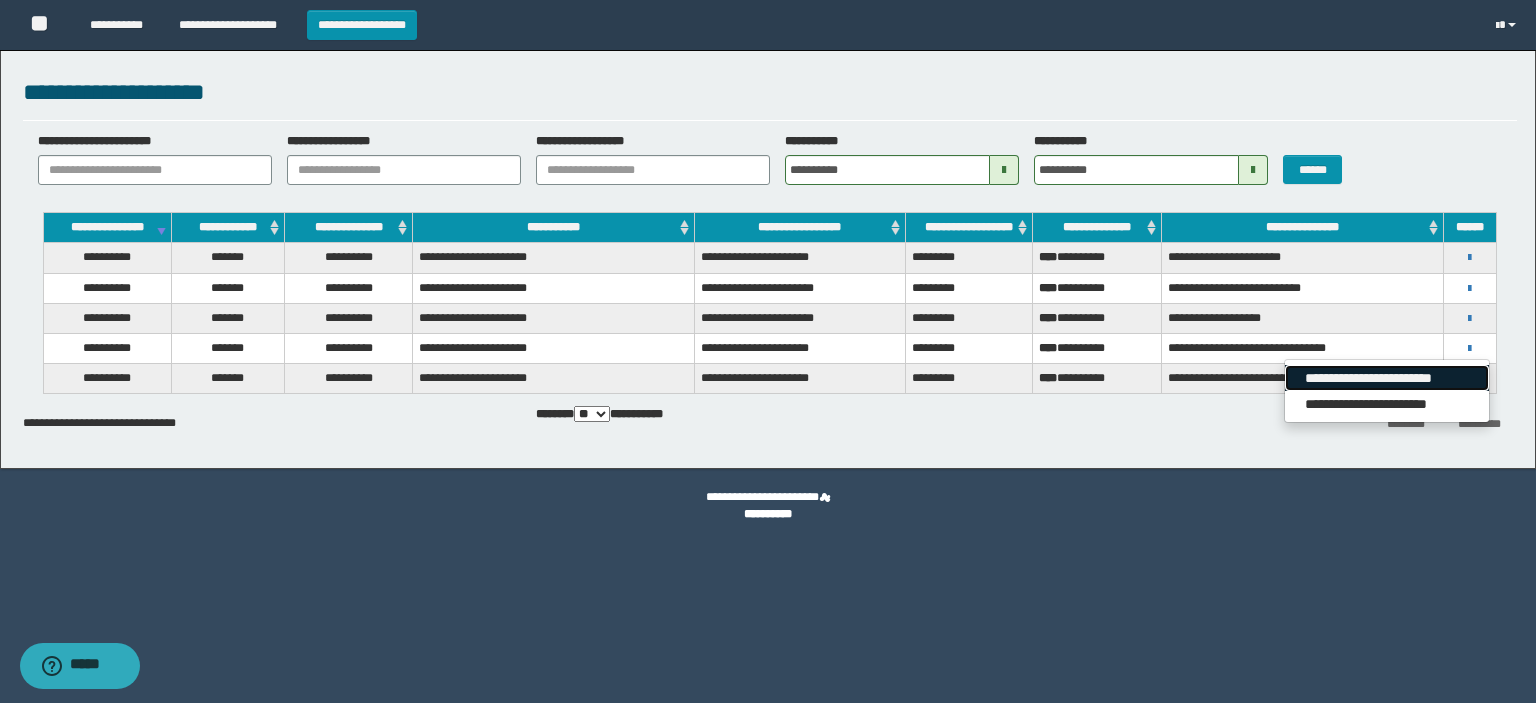 click on "**********" at bounding box center [1386, 378] 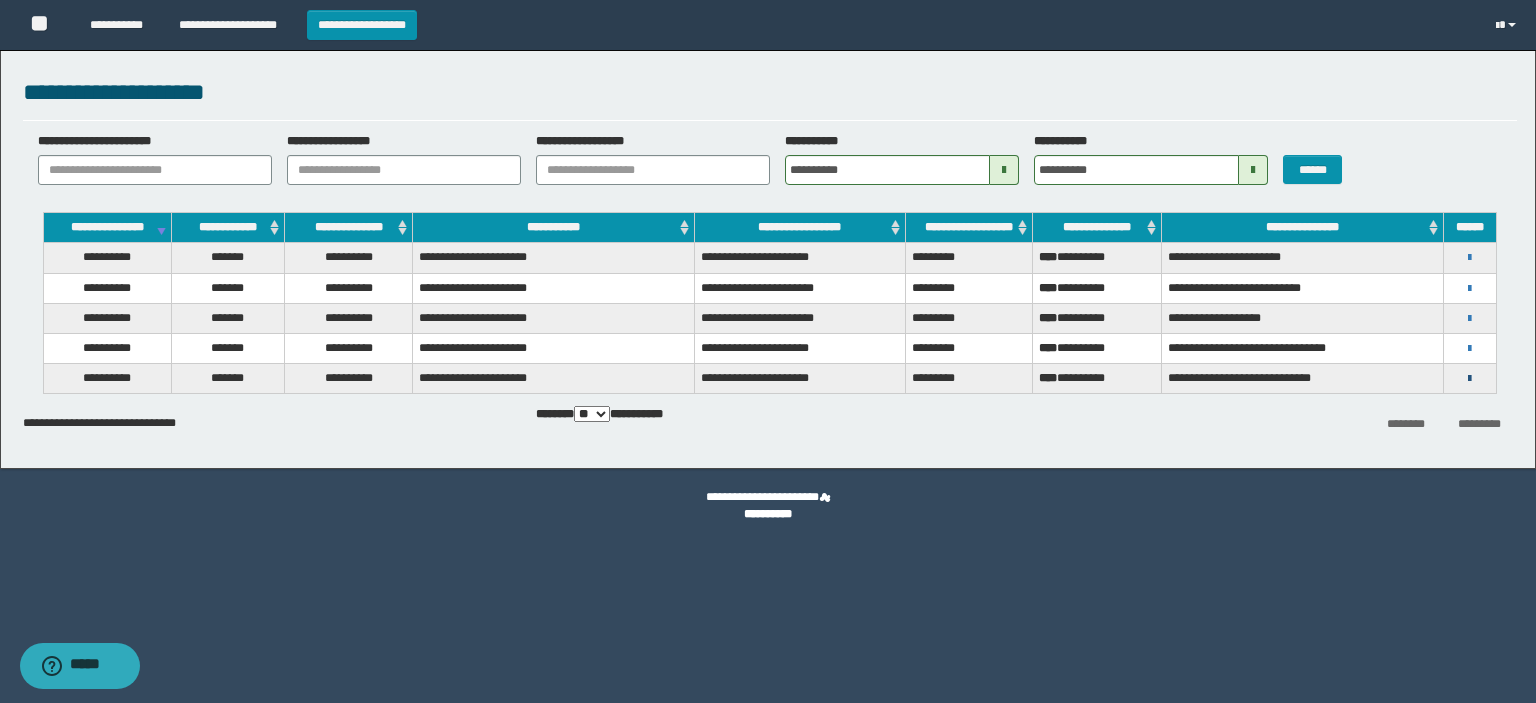 click at bounding box center [1469, 379] 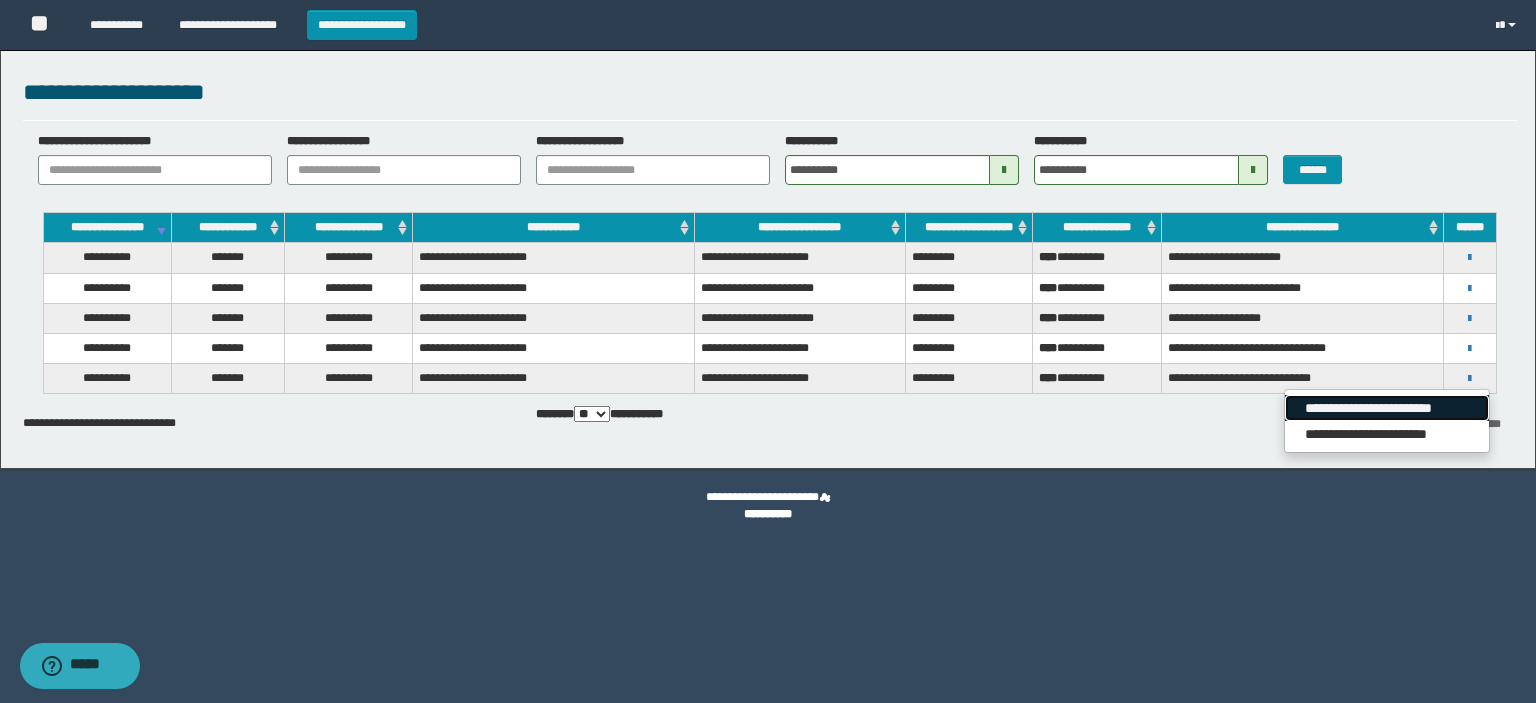 click on "**********" at bounding box center (1386, 408) 